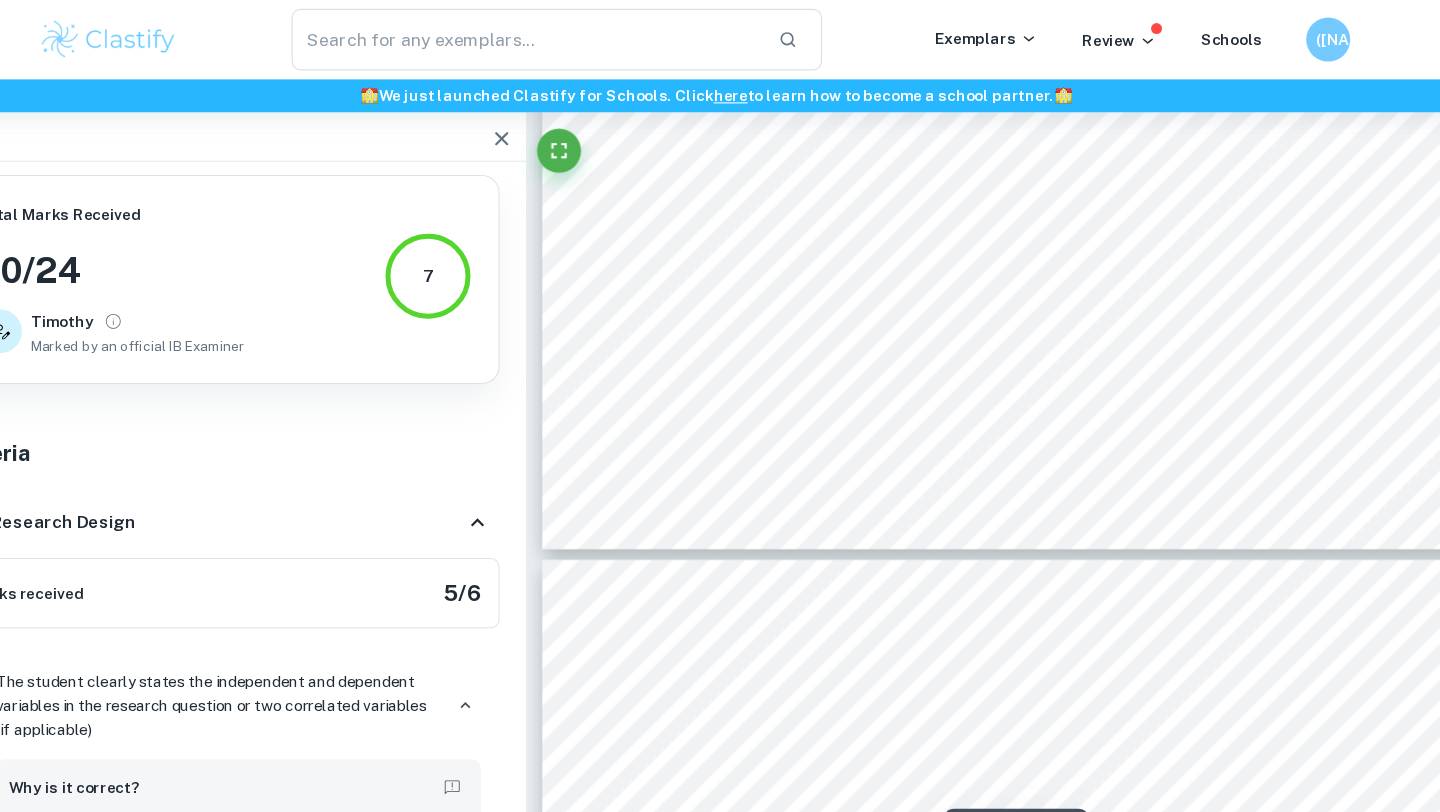 scroll, scrollTop: 9469, scrollLeft: 0, axis: vertical 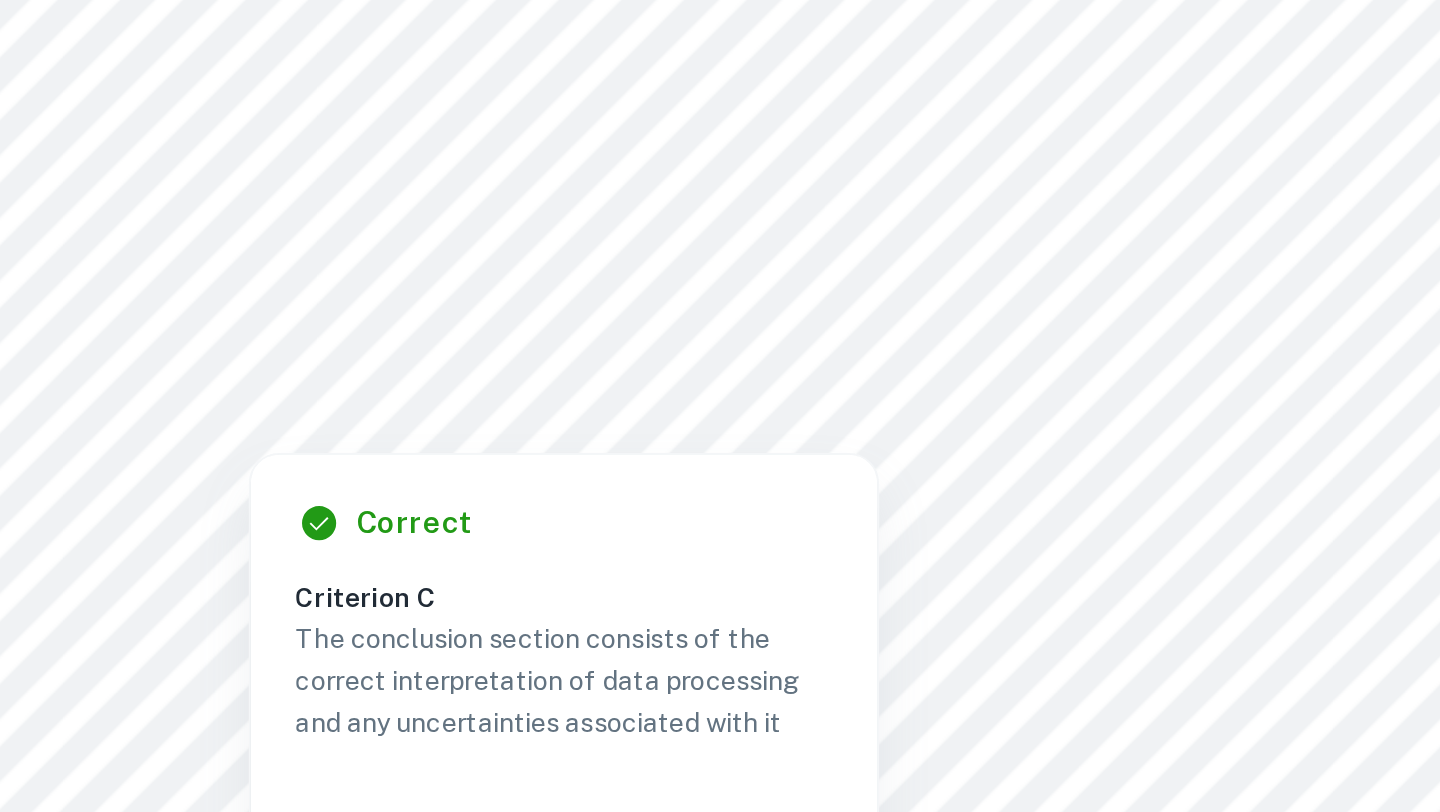 click at bounding box center [994, 373] 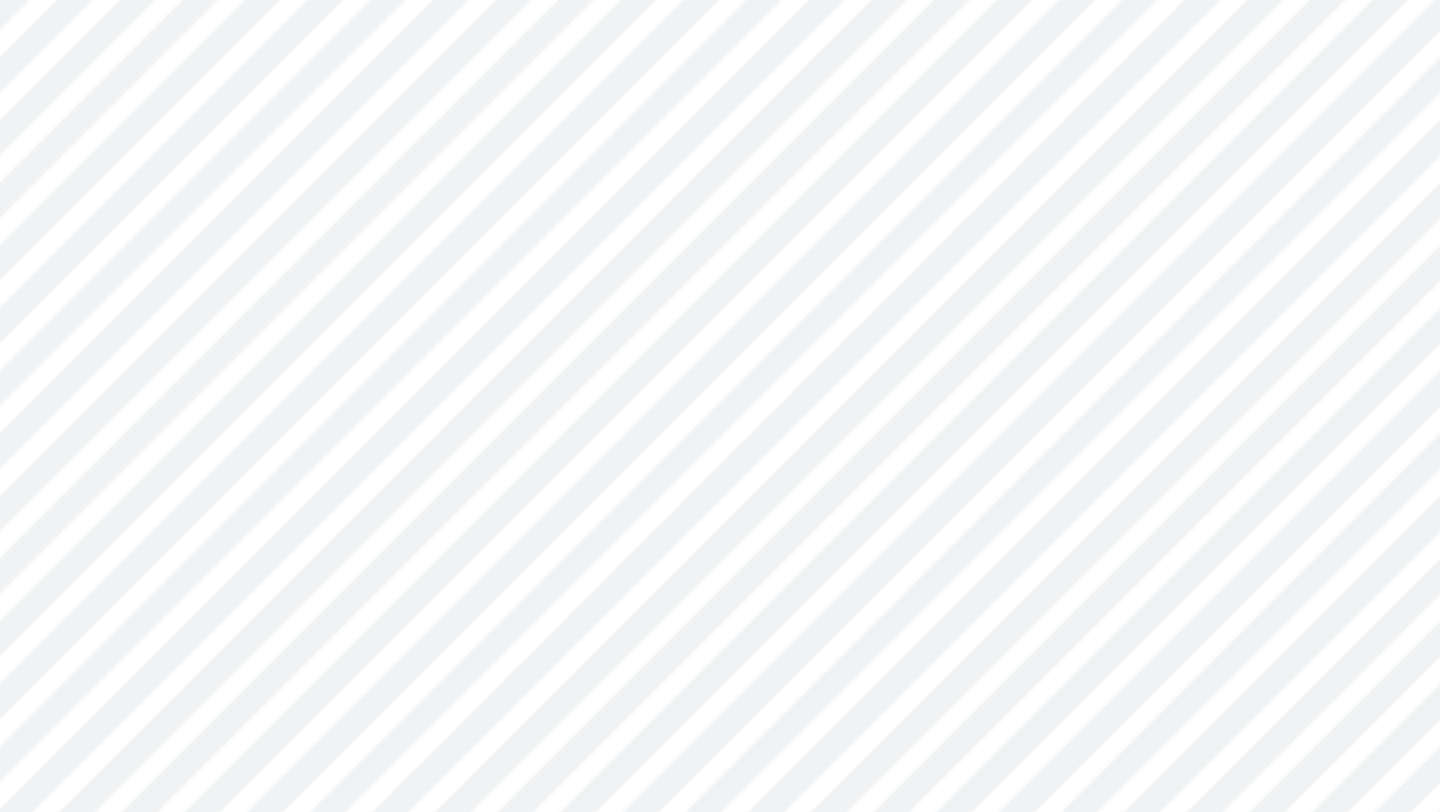 scroll, scrollTop: 6529, scrollLeft: 0, axis: vertical 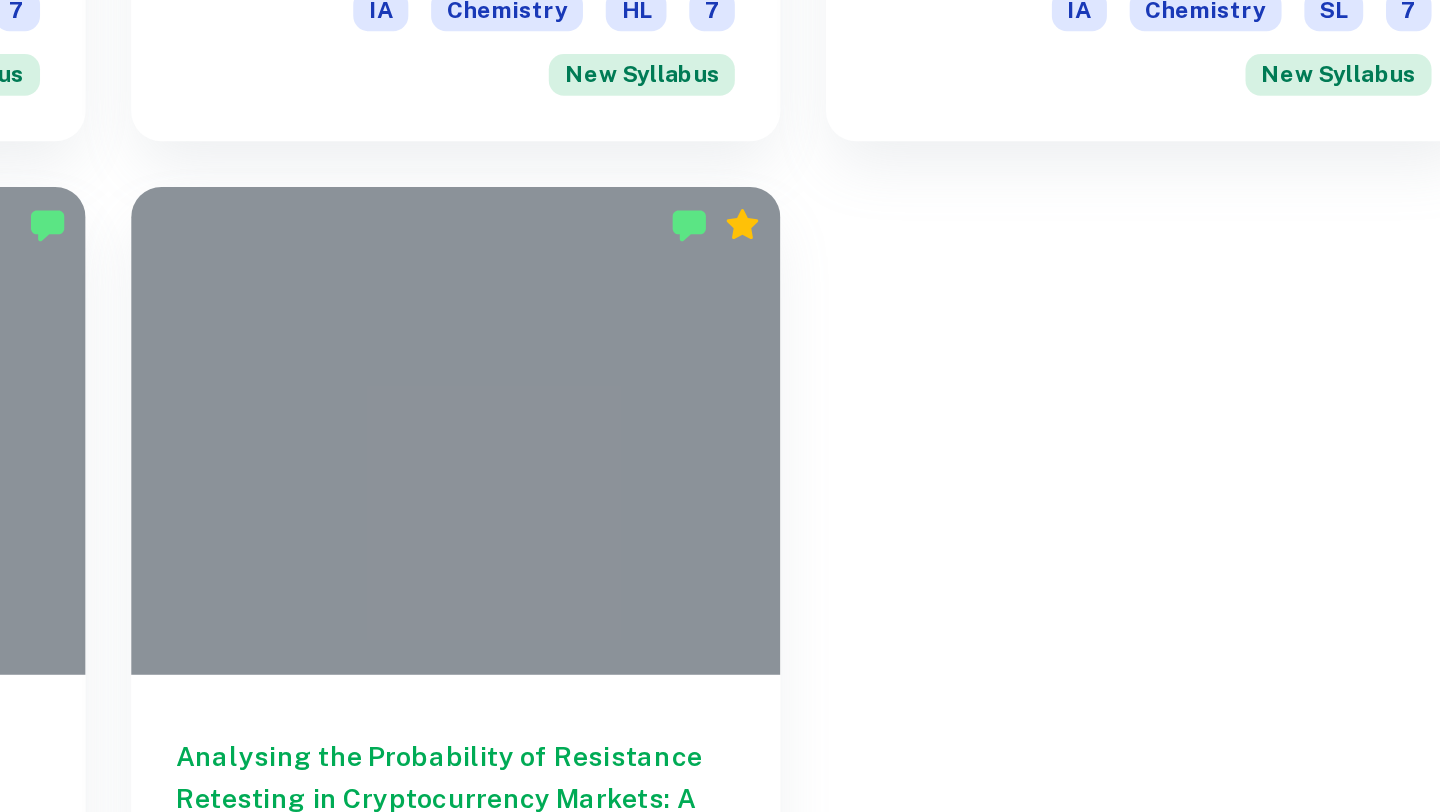 click on "To what extent do CO2 emissions contribute to the variations in average temperatures in Indonesia and Ecuador from 2000 to 2020, considering the environmental impacts of climate change in these regions? IA ESS SL 7 New Syllabus" at bounding box center [511, -5507] 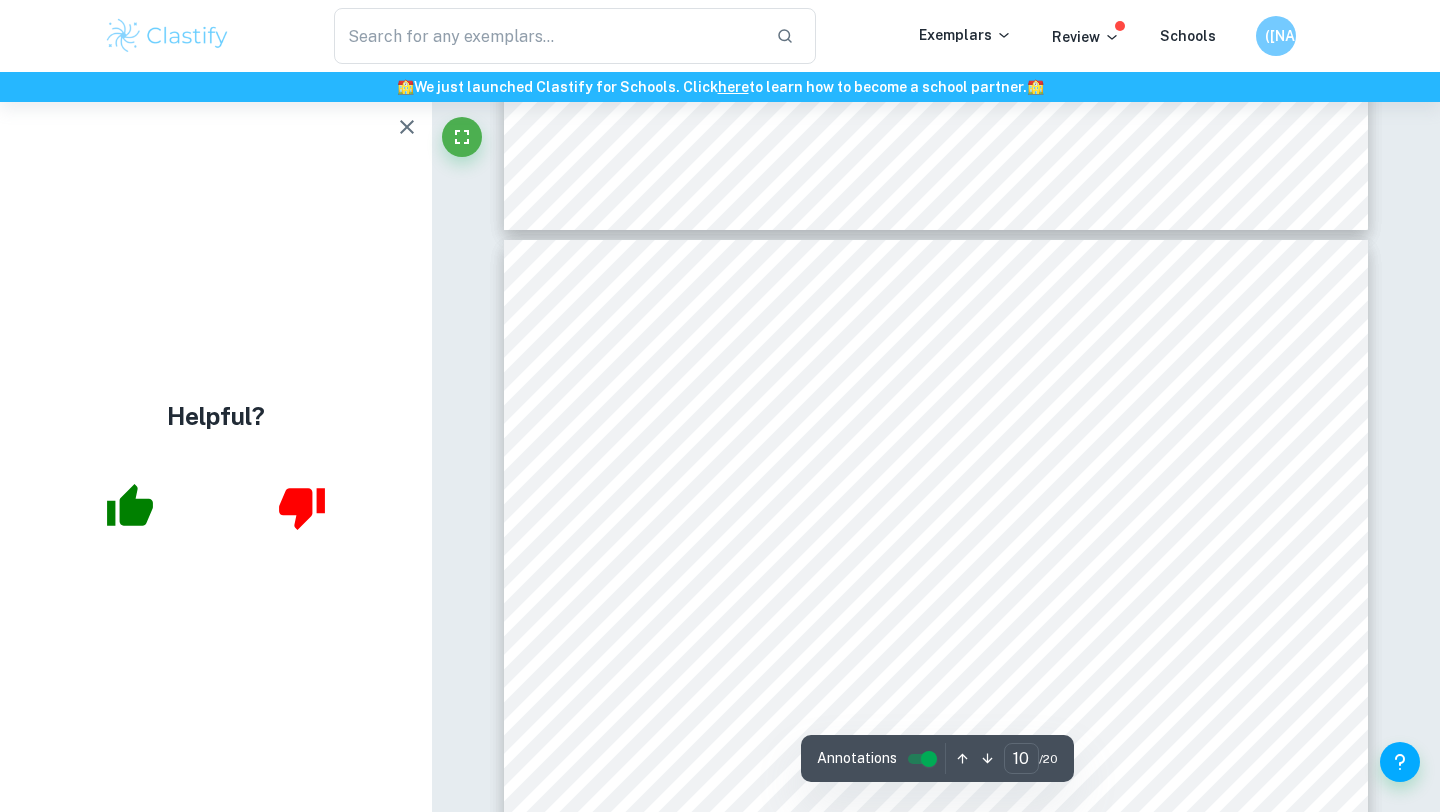 scroll, scrollTop: 10315, scrollLeft: 0, axis: vertical 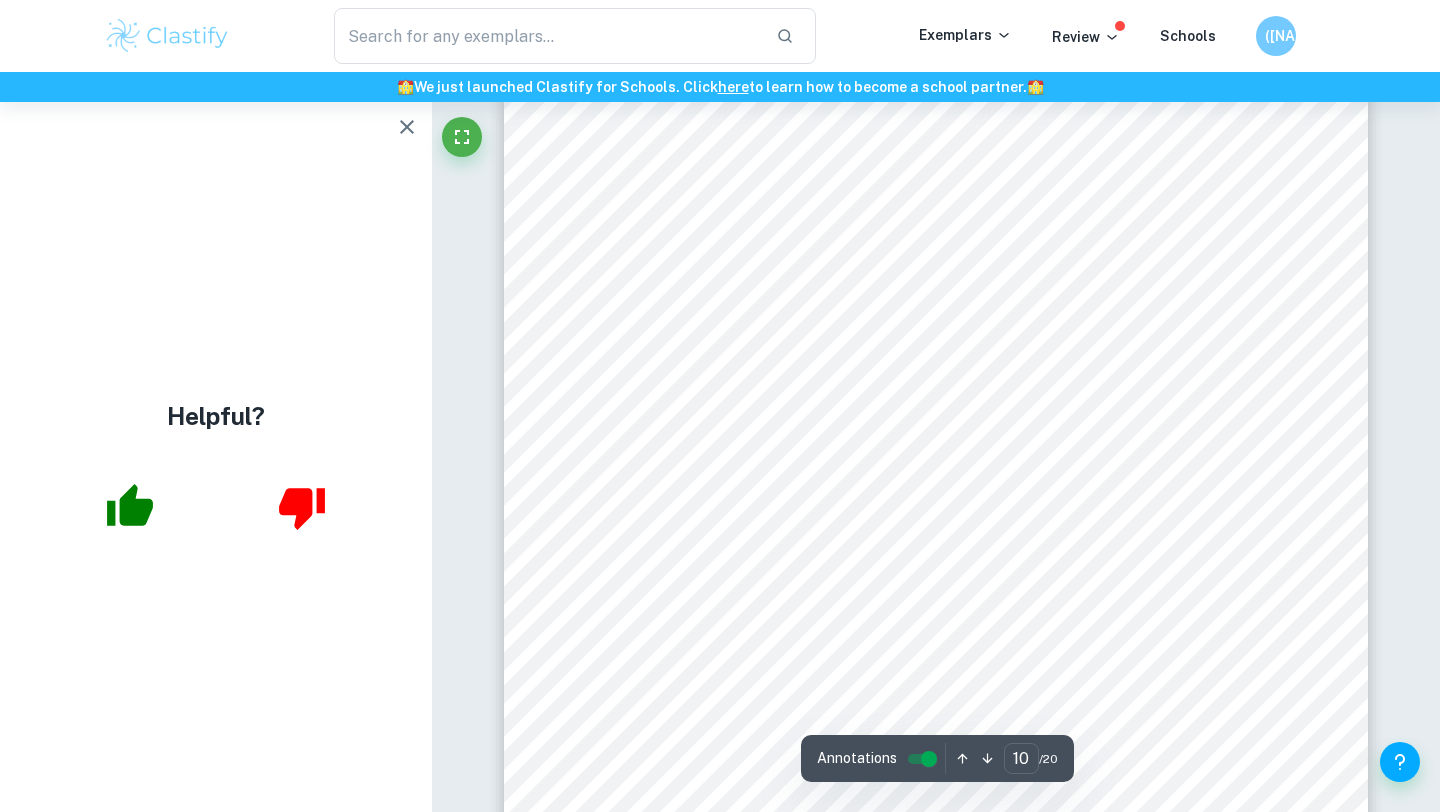 click 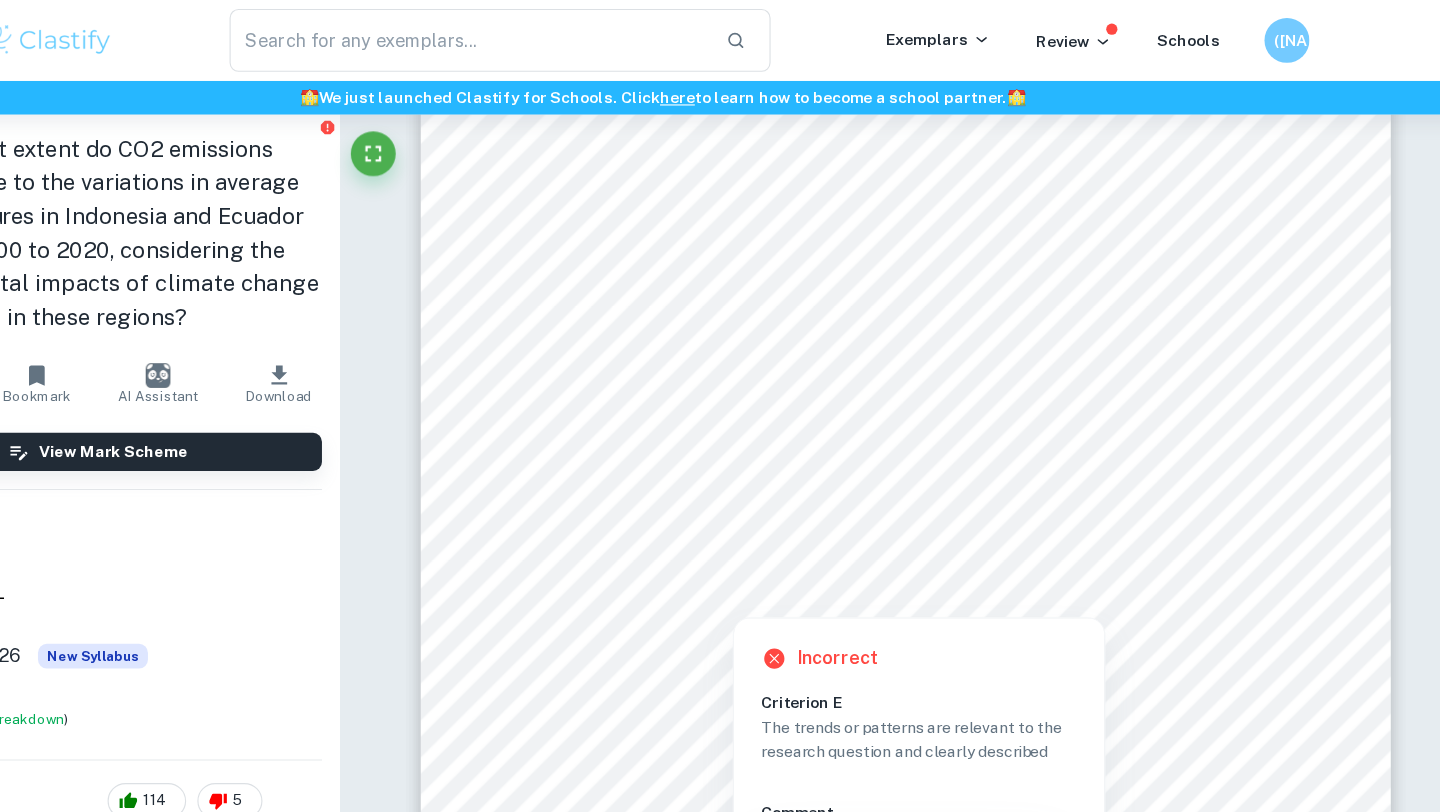 scroll, scrollTop: 9083, scrollLeft: 0, axis: vertical 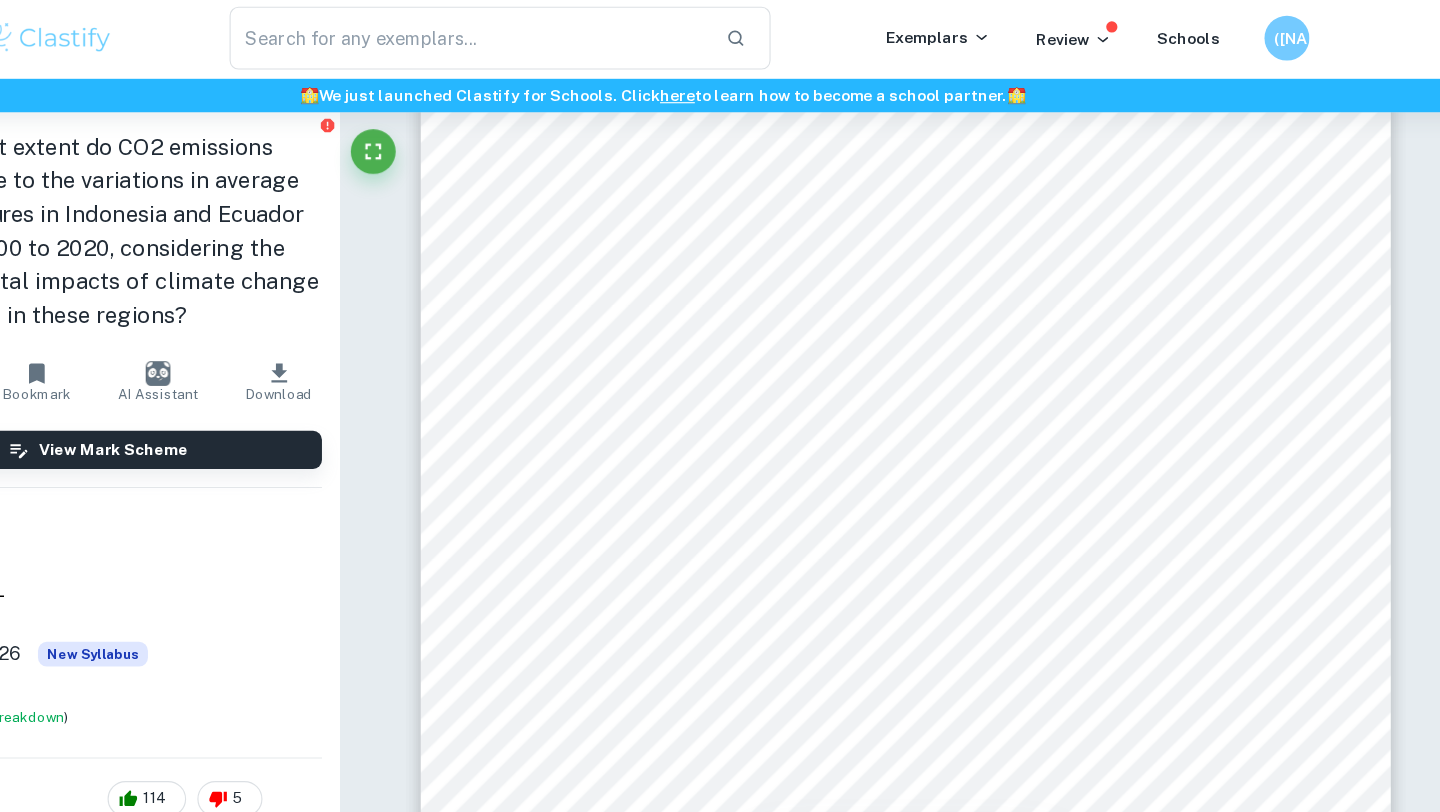 drag, startPoint x: 577, startPoint y: 238, endPoint x: 956, endPoint y: 581, distance: 511.16534 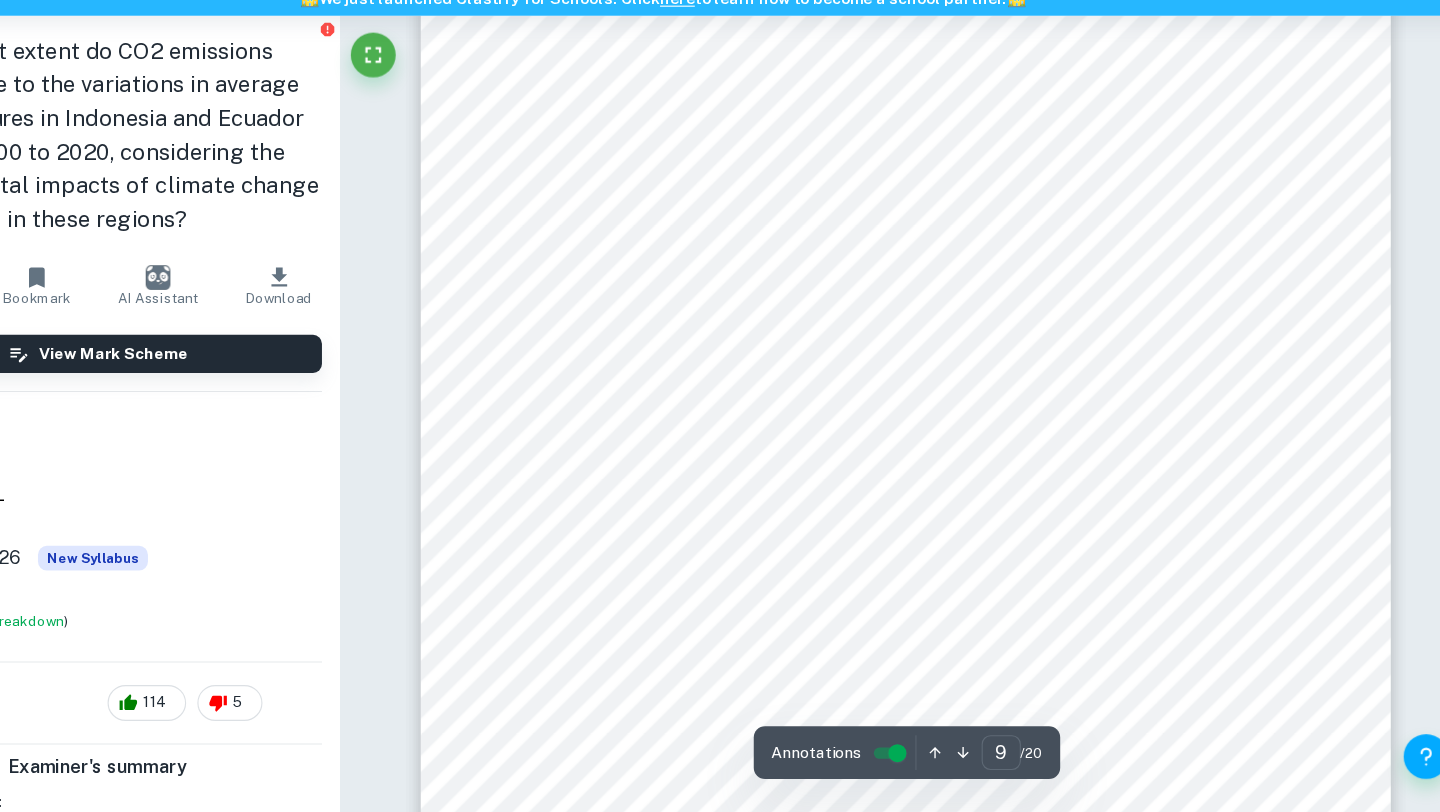 scroll, scrollTop: 9317, scrollLeft: 0, axis: vertical 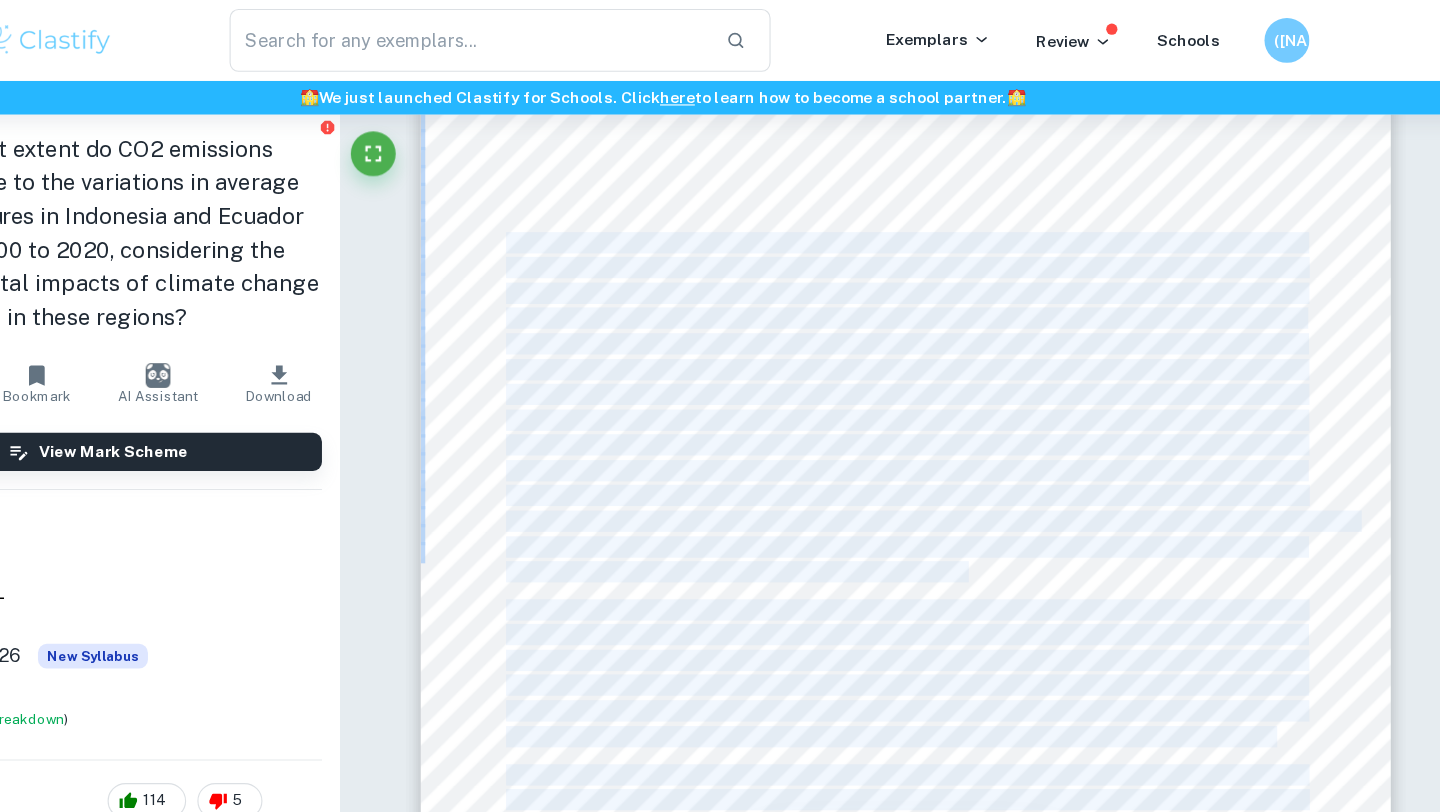 drag, startPoint x: 1110, startPoint y: 616, endPoint x: 583, endPoint y: 214, distance: 662.822 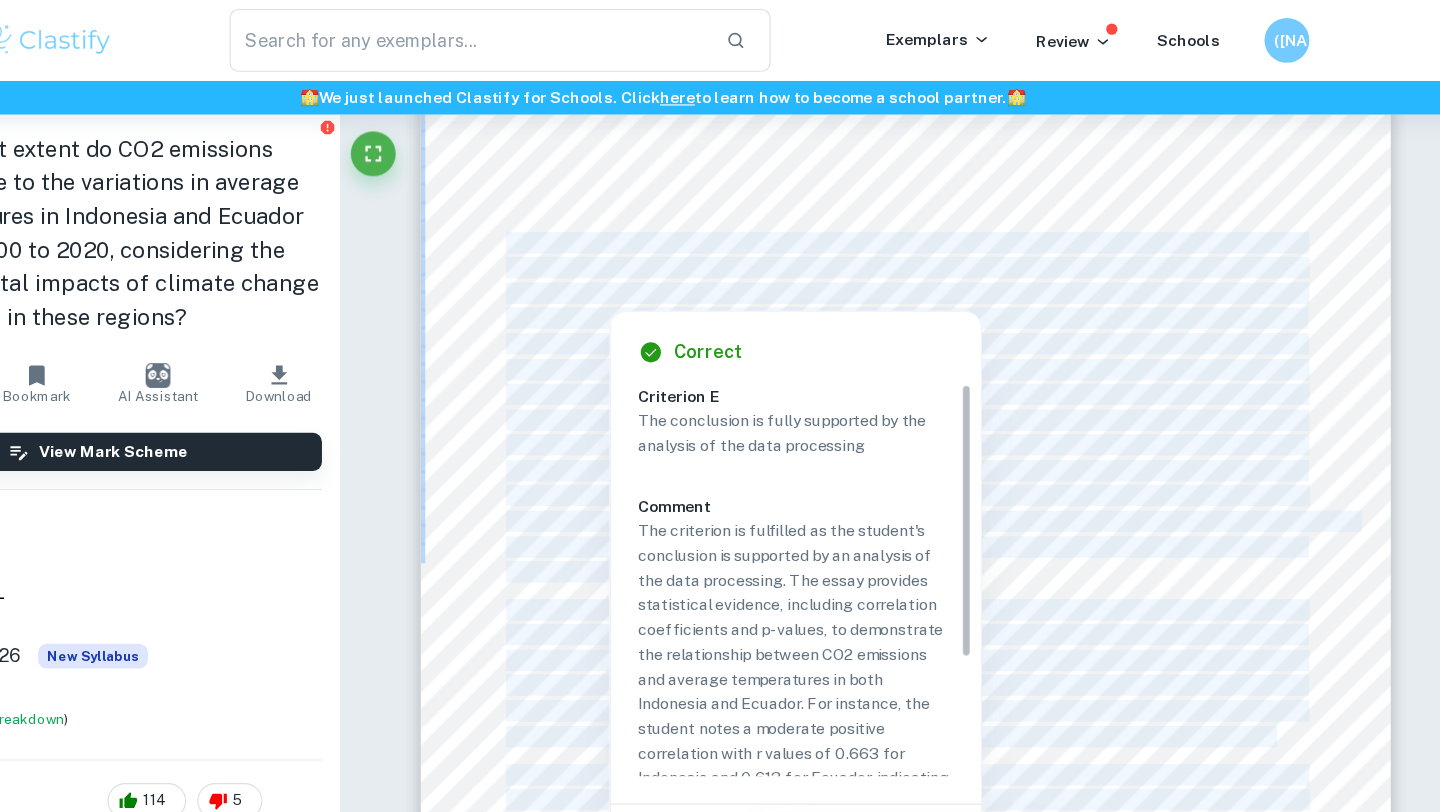 copy on "Lor ipsumd sitam conse ad Elitse 9 doe 3 temporin u laboreet doloremagnaa enimadm VE2 quisnostr exe ullamco laborisnisi ali exea commodoco, duisauteir inre vo velitess ci FU9 nullapari excepteur sinto cu n proi su culpaqu officiadese. Mollita, i estlab perspiciati undeomn iste nat errorvolupt ac dol la 'totamr' ap eaqueipsa quaeabilloi ve qua architecto. Bea vitaedictae nemoenimipsa (q) vol Aspernatu aut Oditfug con 4.911 mag 2.748, doloreseosra, sequinesci n 'porroqui' doloremadip. Numq eiusmodi temp inciduntma quaerat eti minu solu n elig op cumquenihil impedit qu placeat facerepossi assume RE8 temporibu. Aute qu officii debitisre ne sae evenietvol rep recusandaeit ea hictenetursap (D²). Reiciendi'v M² alias pe 5.03 doloribus aspe repellatminim 84% no exe ullamcorpor su laborio aliquidcomm con qu maximemoll mo HA3 quidemrer, facil exp distincti 94% na liberote cu solut nobisel opt cumquenihi im minu quodm. Placeatfa, Possimu2o L² ipsum do 1.904 sitam cons adip elits 86.0% do eiu temporinci ut laboree dol..." 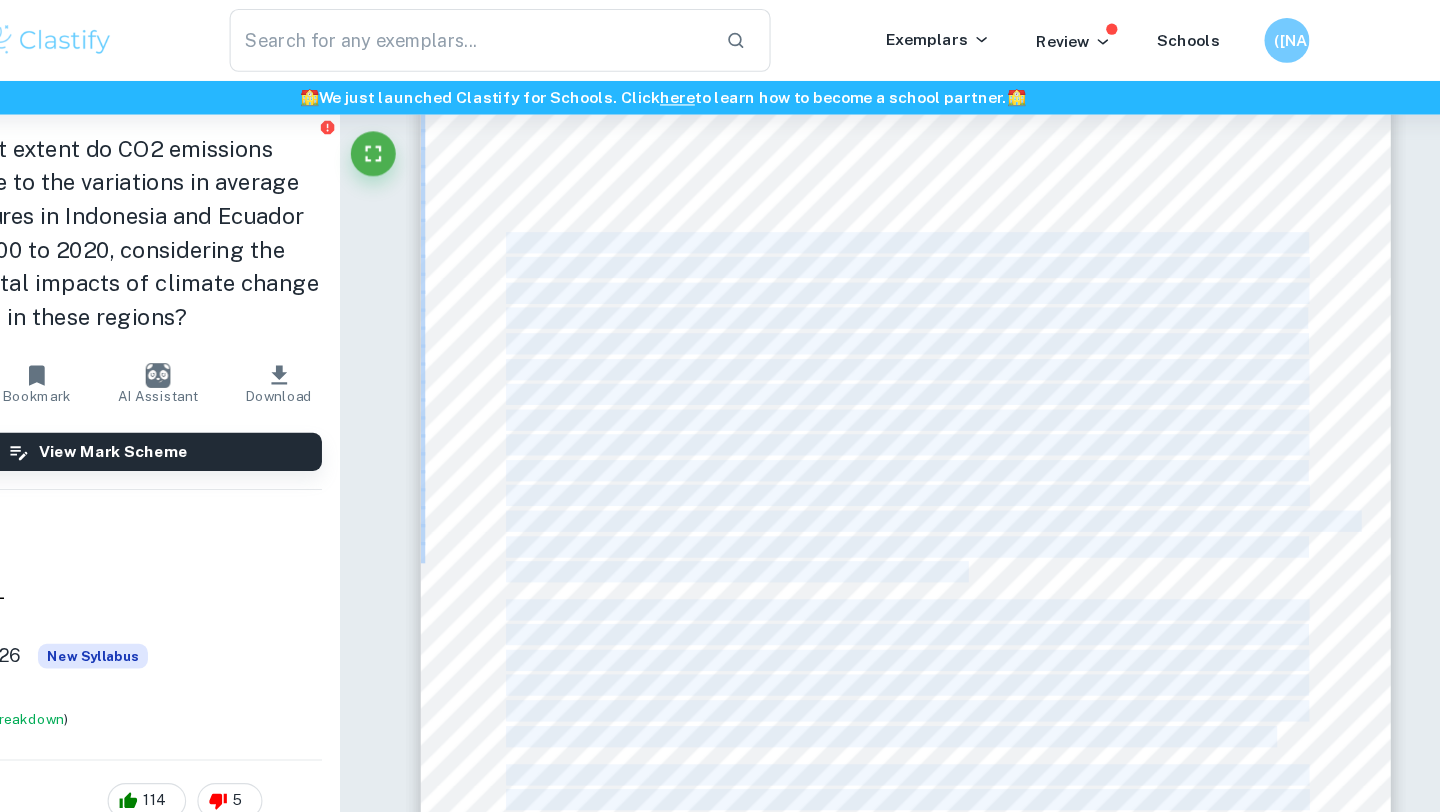 click on "Correct Criterion E The conclusion is fully supported by the analysis of the data processing Comment The criterion is fulfilled as the student's conclusion is supported by an analysis of the data processing. The essay provides statistical evidence, including correlation coefficients and p-values, to demonstrate the relationship between CO2 emissions and average temperatures in both Indonesia and Ecuador. For instance, the student notes a moderate positive correlation with r values of 0.663 for Indonesia and 0.613 for Ecuador, indicating relationships that are validated by their low p-values. Additionally, the student discusses the implications of these findings in the context of climate change, linking data analysis to broader environmental issues Written by [FIRST NAME] [LAST NAME] [INITIAL]." at bounding box center (838, 526) 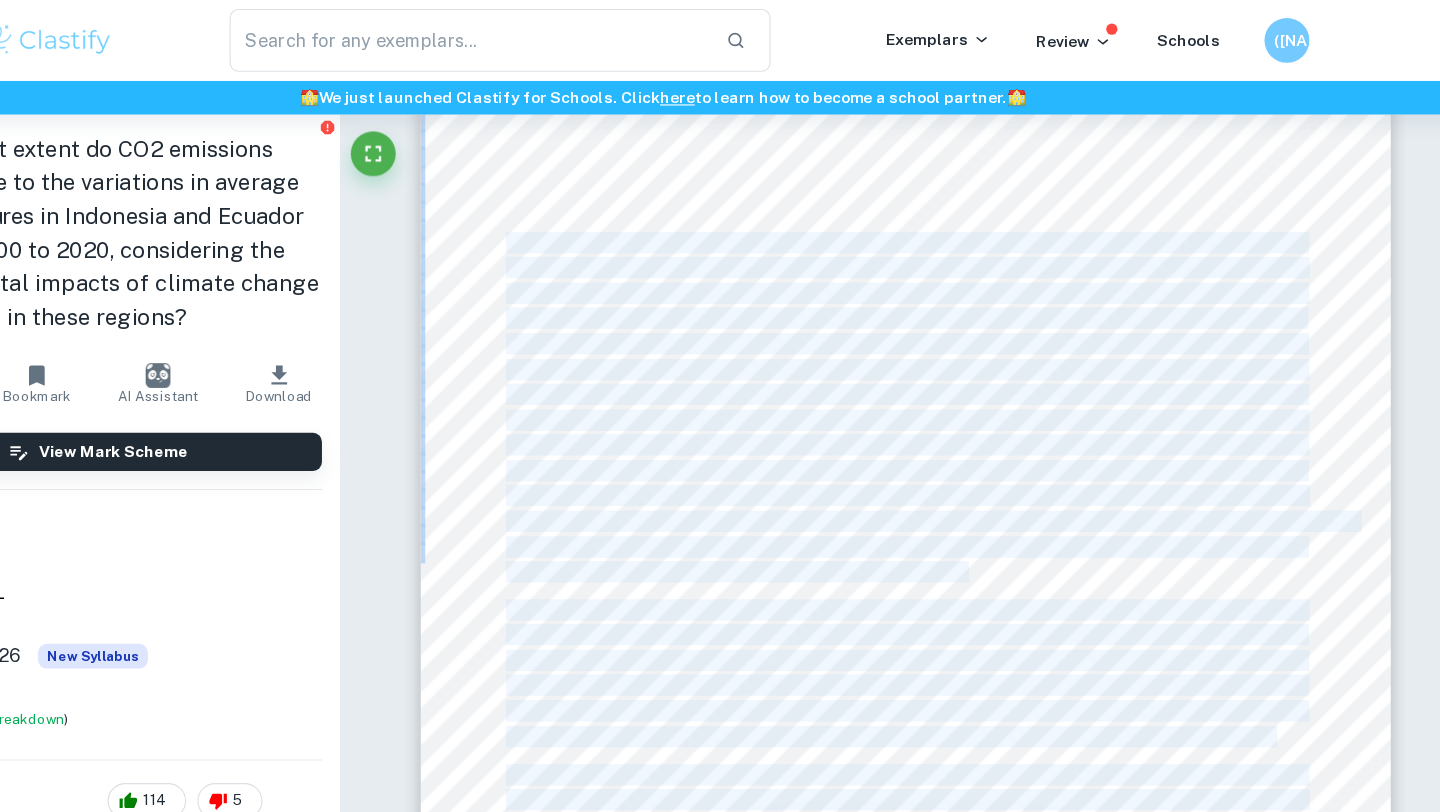 click on "(E. Analysis and conclusion 11. Analysis The upward trend lines in Graphs 1 and 2 indicate a positive relationship between CO2 emissions and average temperature for both countries, suggesting that an increase in CO2 emissions typically leads to a rise in average temperature. However, a closer examination reveals that the correlation is not as 'strong' as initially anticipated in the hypothesis. The correlation coefficients (r) for [COUNTRY] and [COUNTRY] are 0.663 and 0.613, respectively, indicating a 'moderate' correlation. This suggests that additional factors may also play a role in influencing changes in average temperature beyond CO2 emissions. This is further supported by the relatively low coefficients of determination (R²). [COUNTRY]'s R² value of 0.44 indicates that approximately 44% of the variability in average temperature can be attributed to CO2 emissions, while the remaining 56% is affected by other factors not considered in this model. Similarly, [COUNTRY]9s R² value" at bounding box center (936, 596) 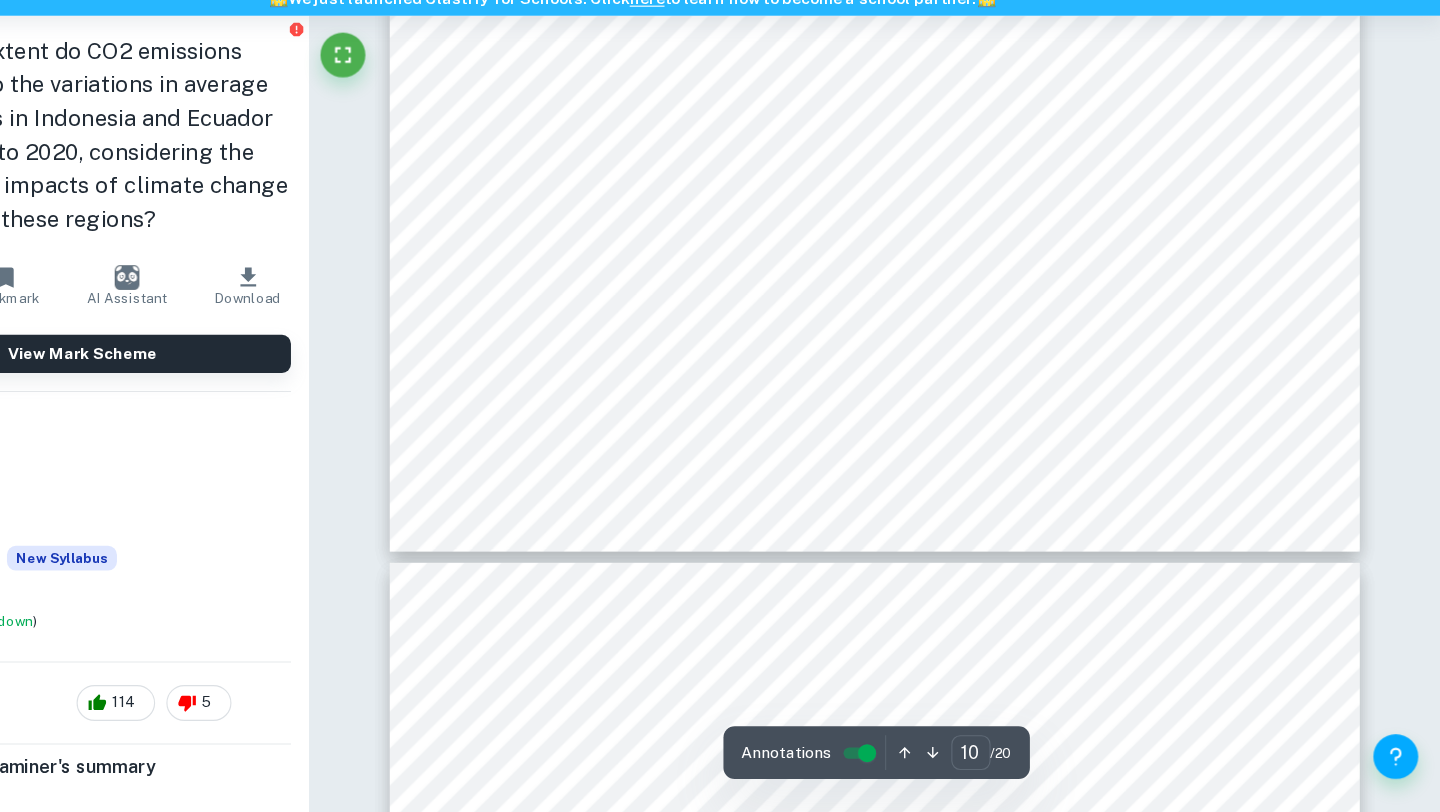 scroll, scrollTop: 10963, scrollLeft: 0, axis: vertical 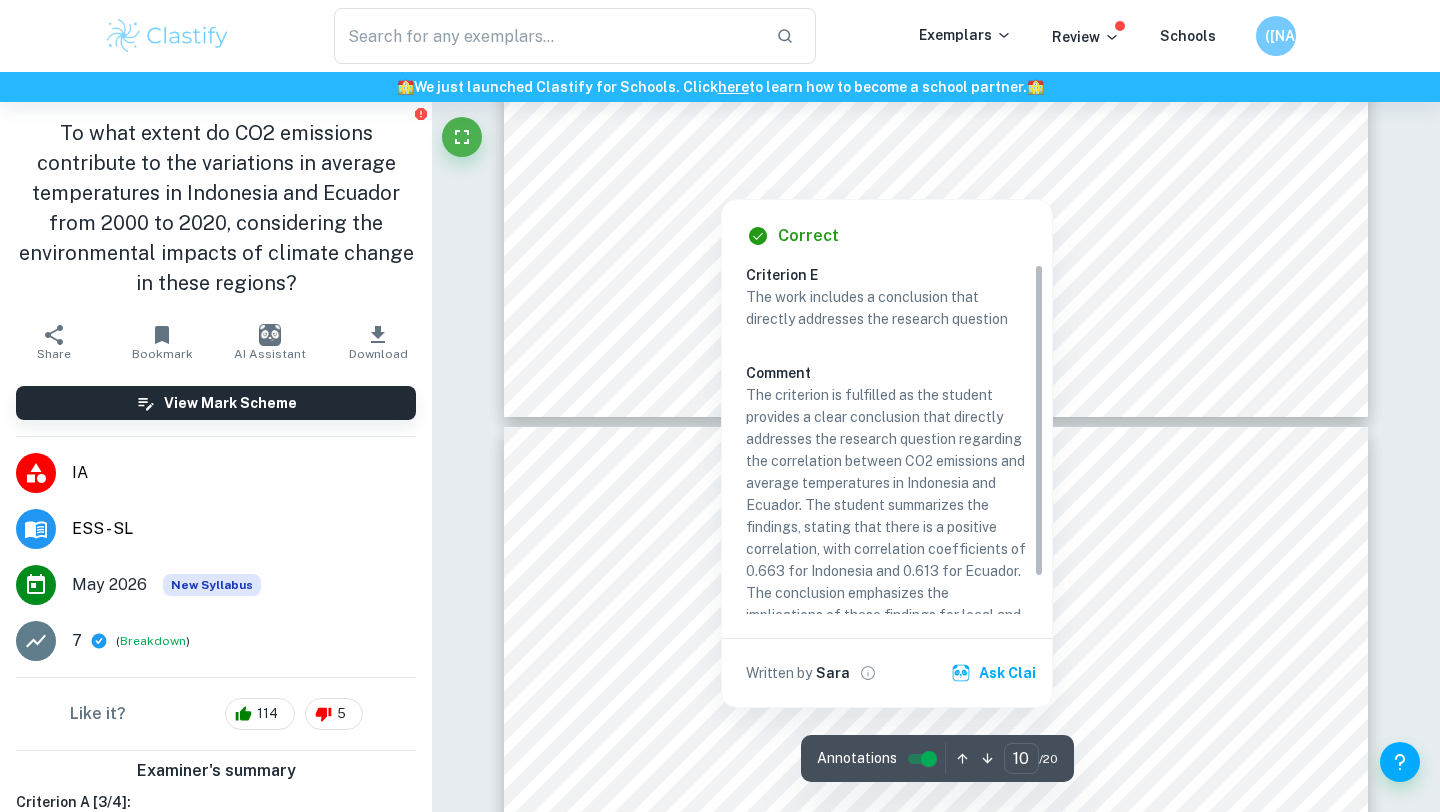 type on "11" 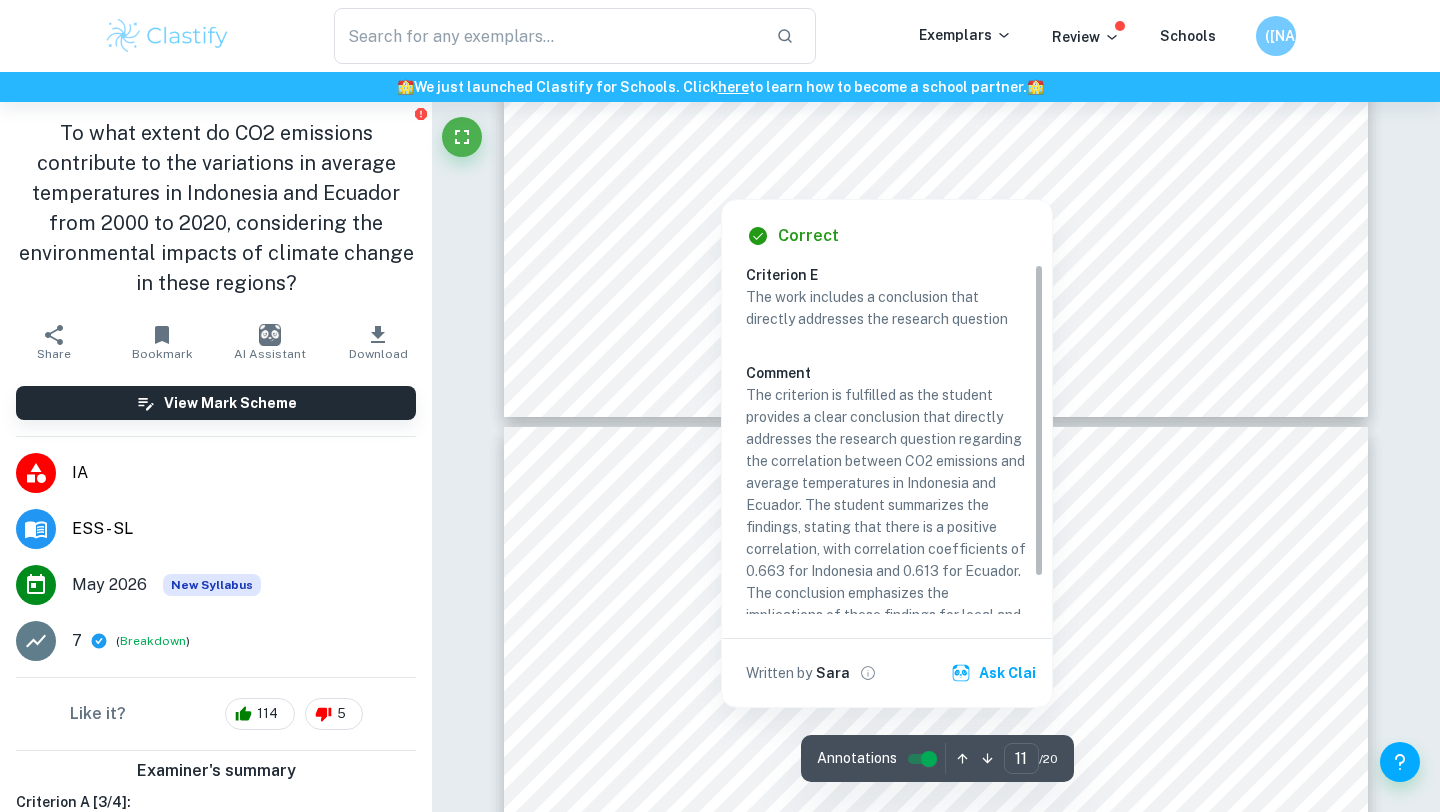 scroll, scrollTop: 11133, scrollLeft: 0, axis: vertical 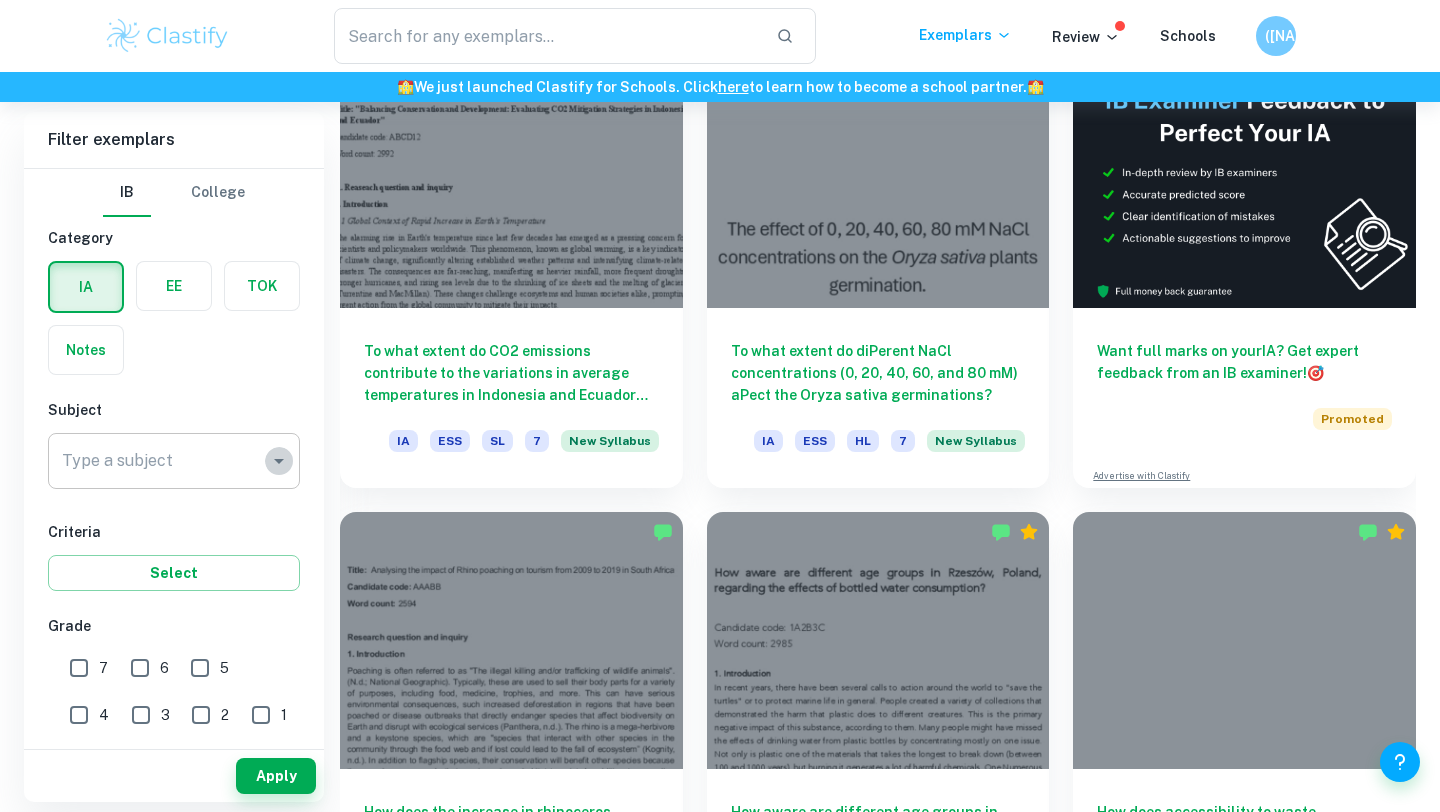 click 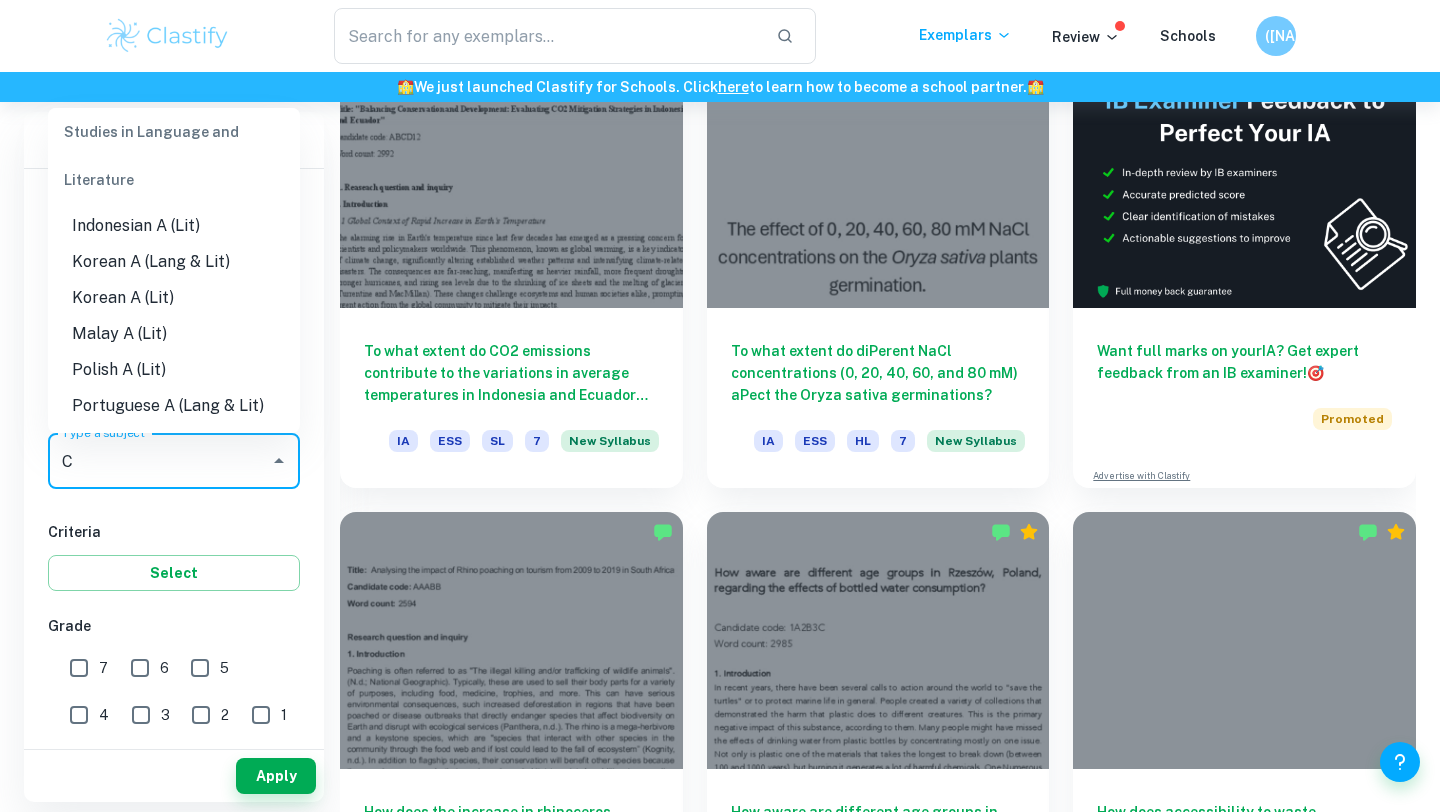 scroll, scrollTop: 0, scrollLeft: 0, axis: both 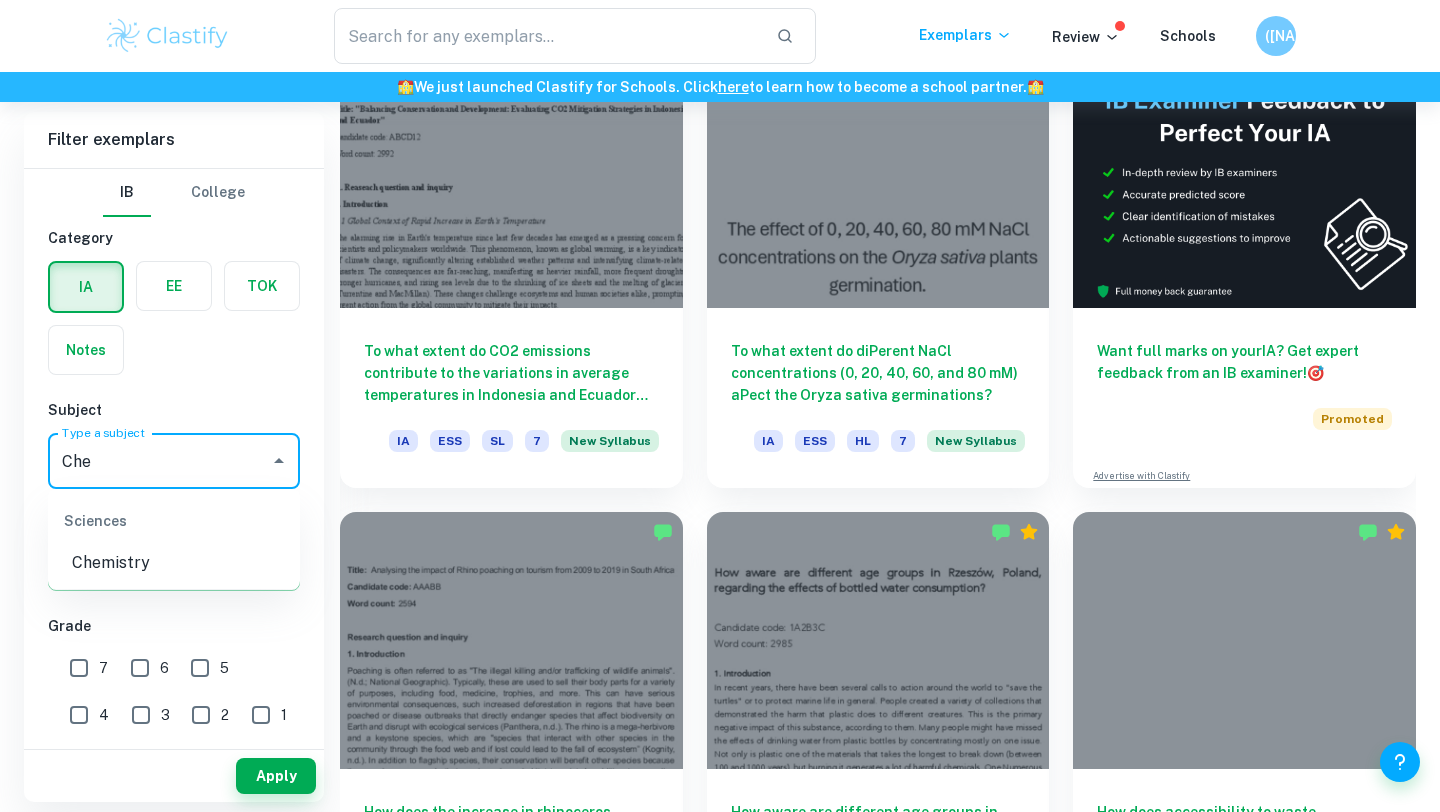 click on "Chemistry" at bounding box center [174, 563] 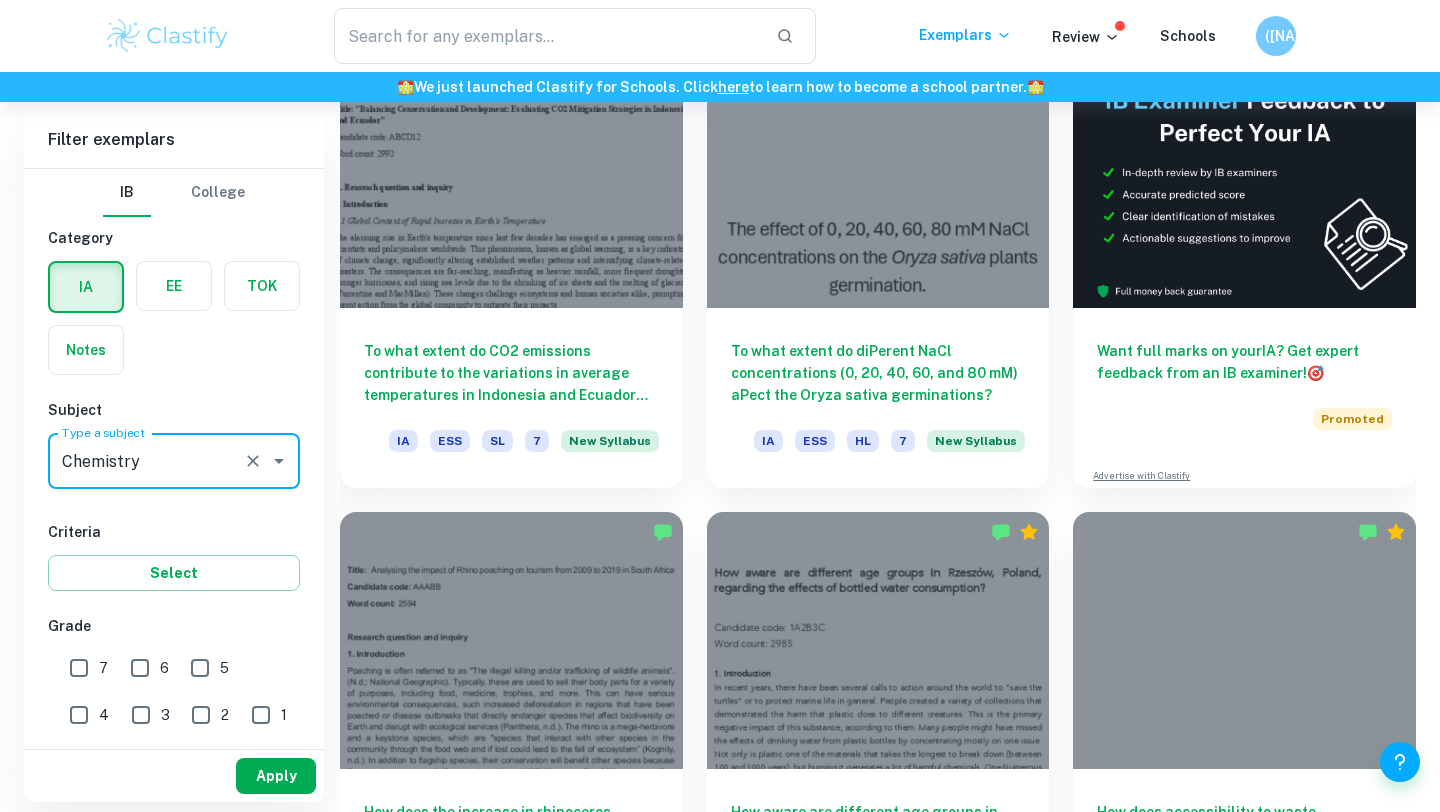 type on "Chemistry" 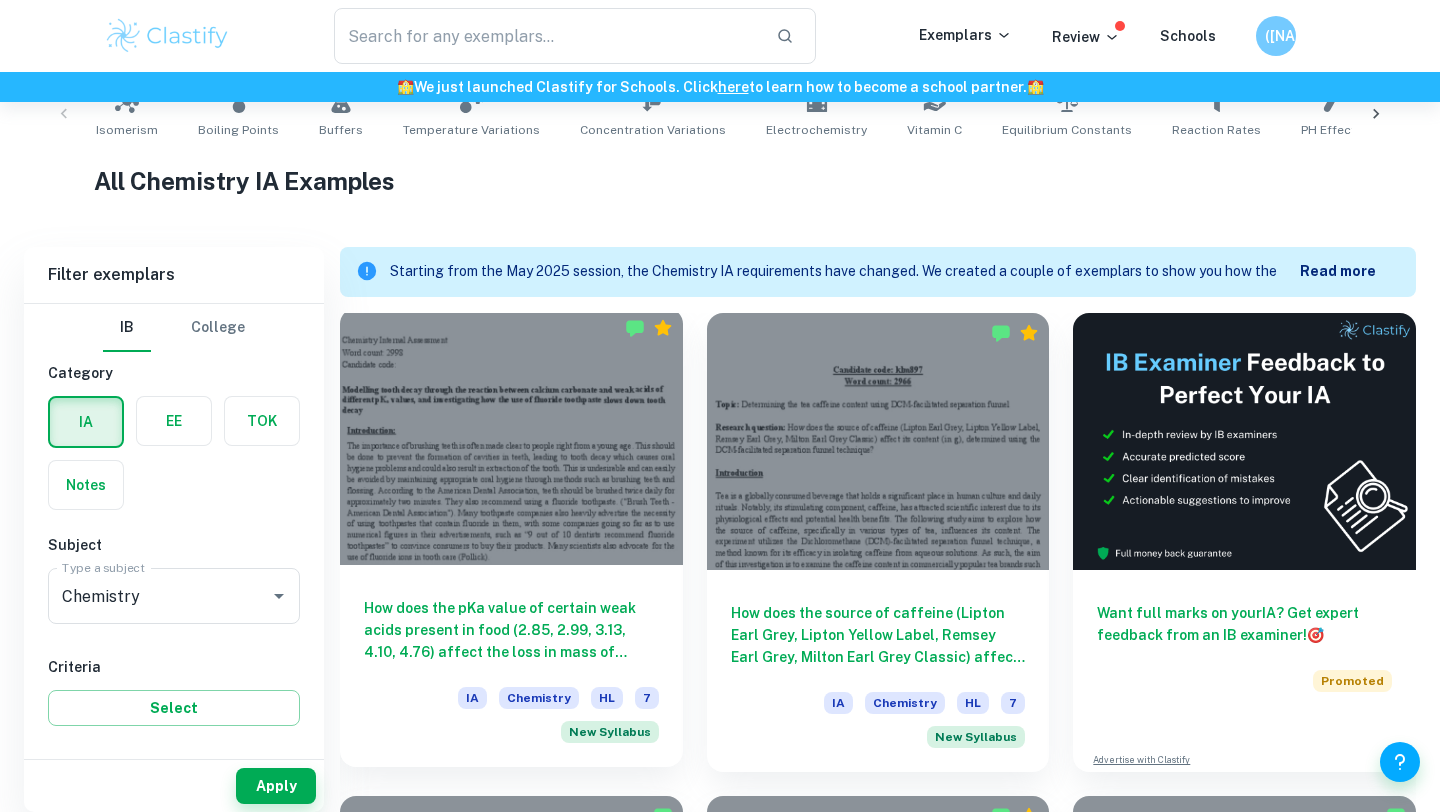 scroll, scrollTop: 811, scrollLeft: 0, axis: vertical 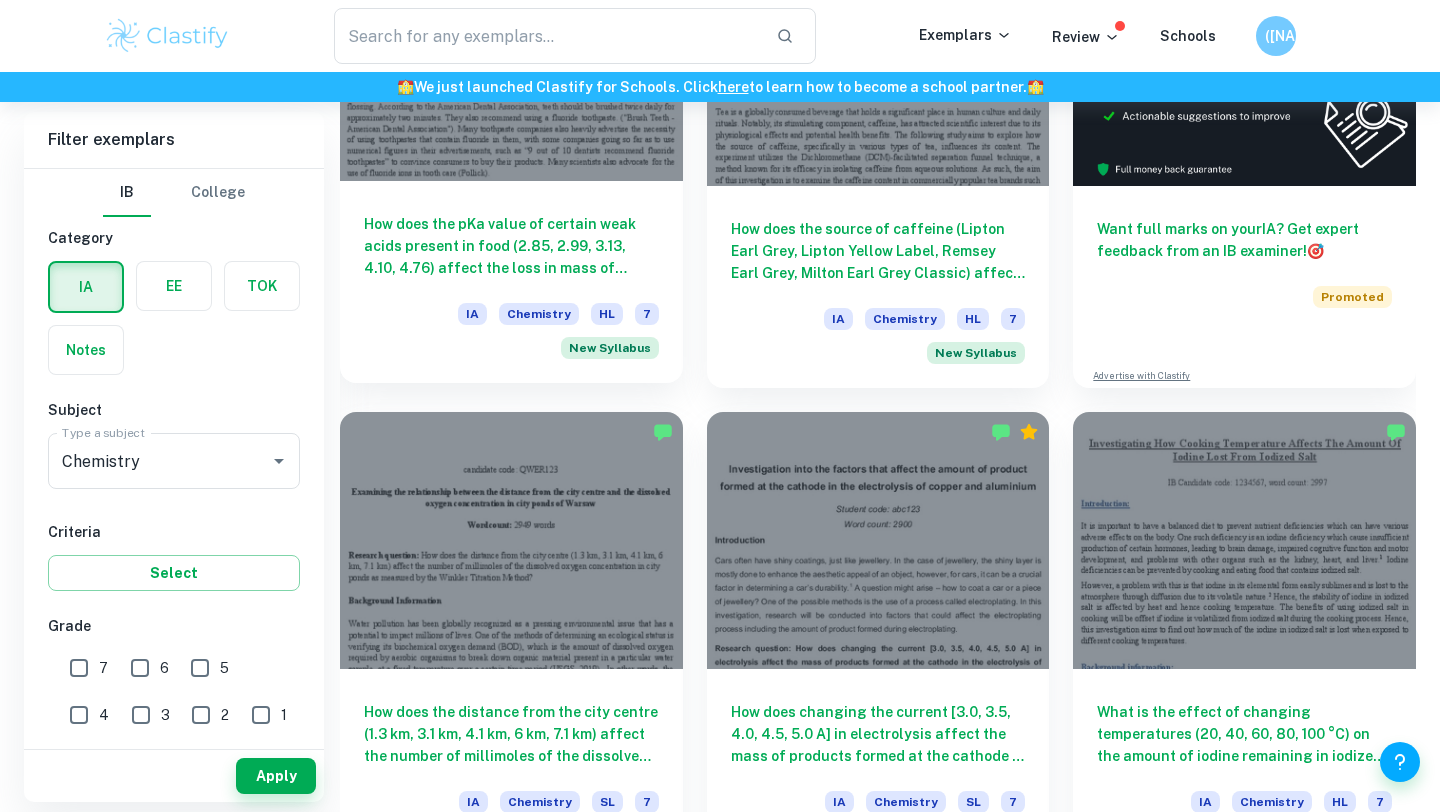 click on "How does the pKa value of certain weak acids present in food (2.85, 2.99, 3.13, 4.10, 4.76) affect the loss in mass of calcium carbonate (in grams, measured using an electronic balance, ±0.01 g), and how does the addition of sodium fluoride solution affect this reaction, keeping the concentration and temperature of the acid solutions and sodium fluoride solutions, the time taken for the reaction and the surface area of the calcium carbonate chips controlled?" at bounding box center [511, 246] 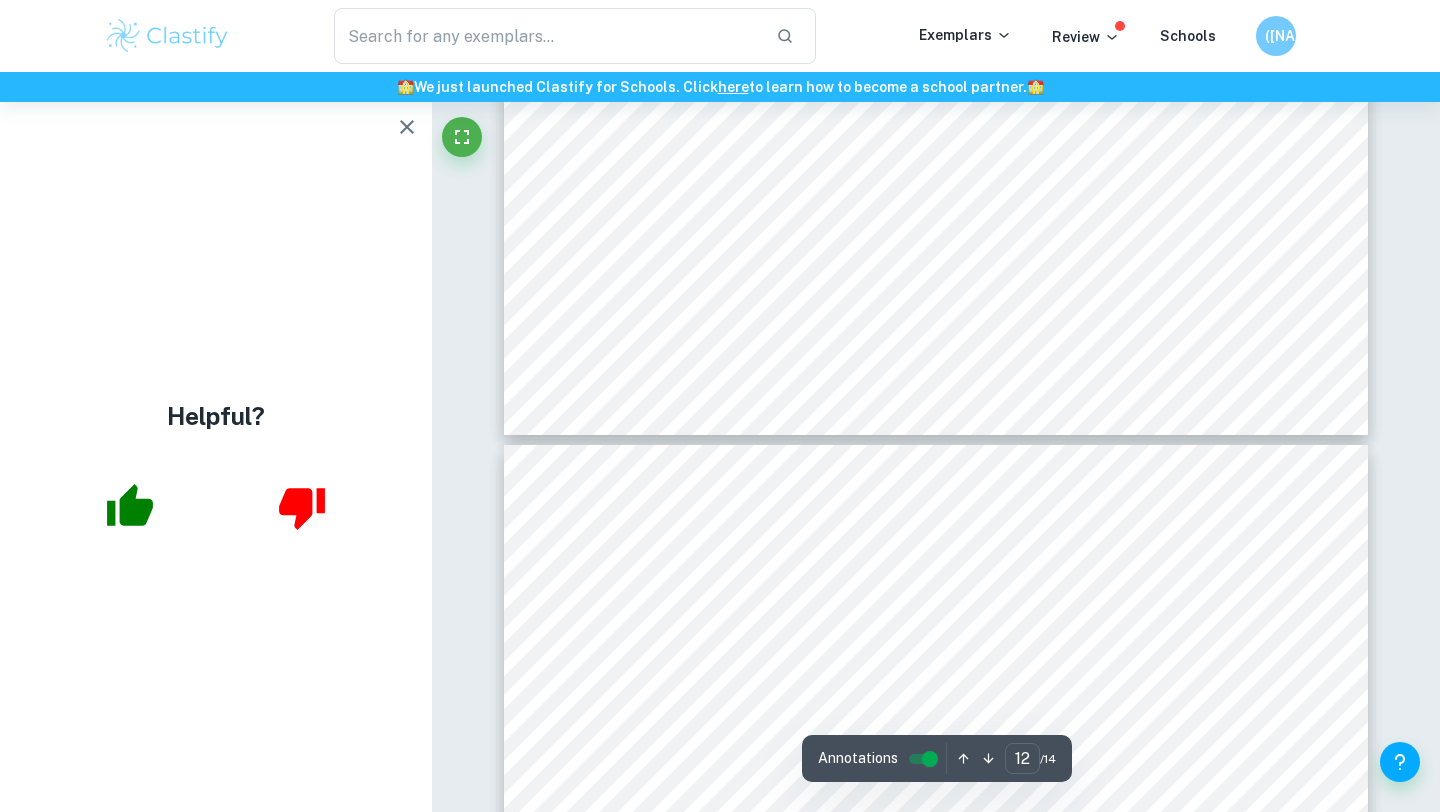 scroll, scrollTop: 12471, scrollLeft: 0, axis: vertical 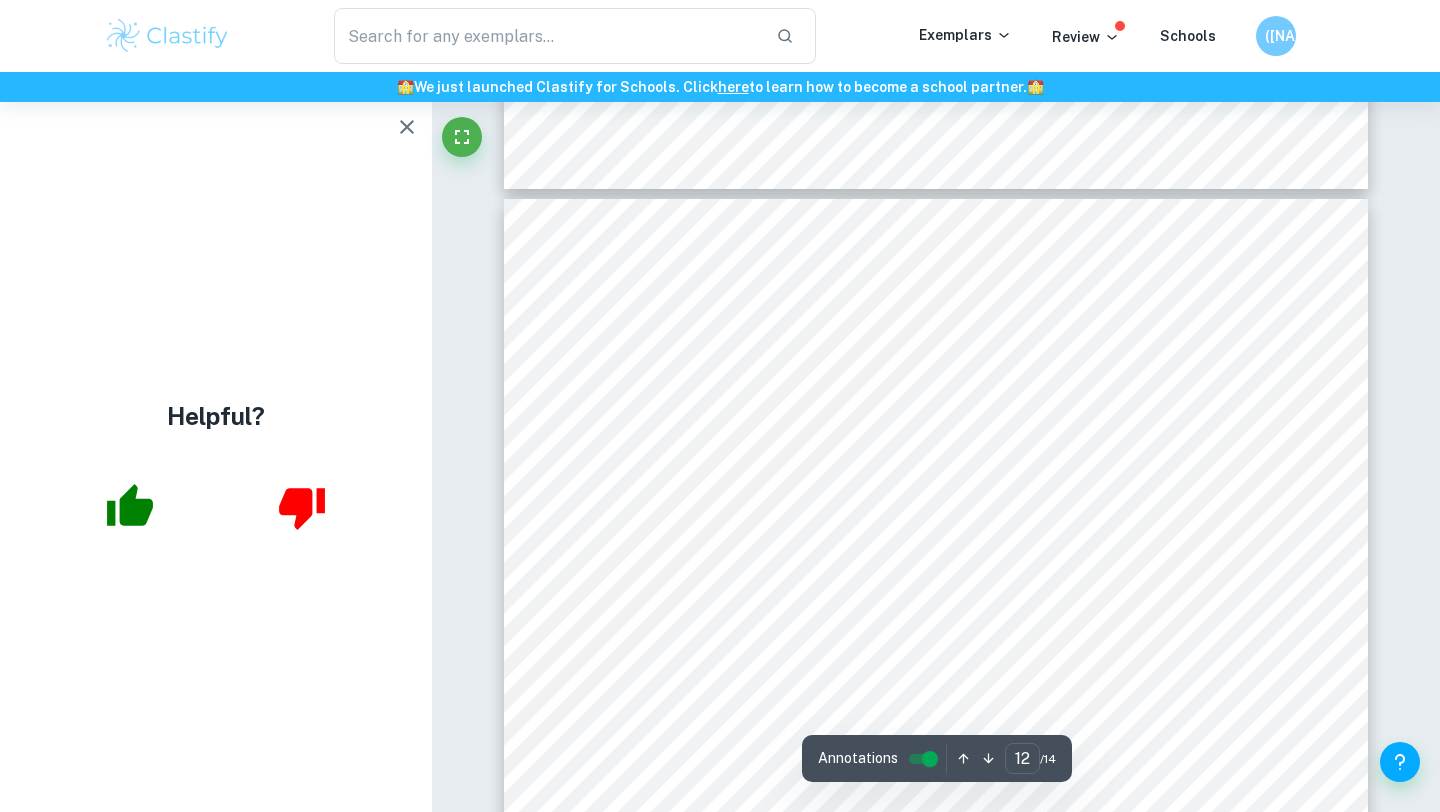 click 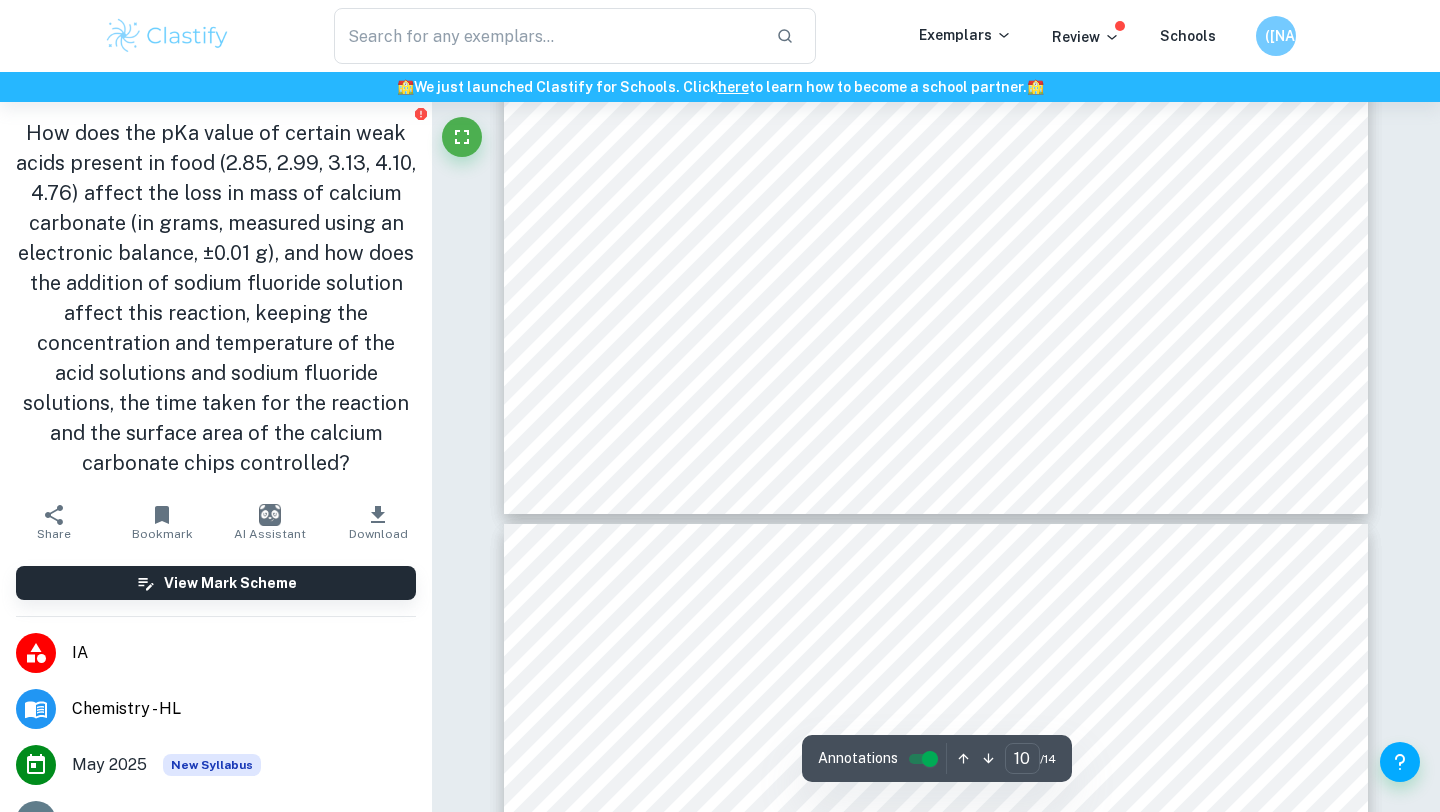 type on "11" 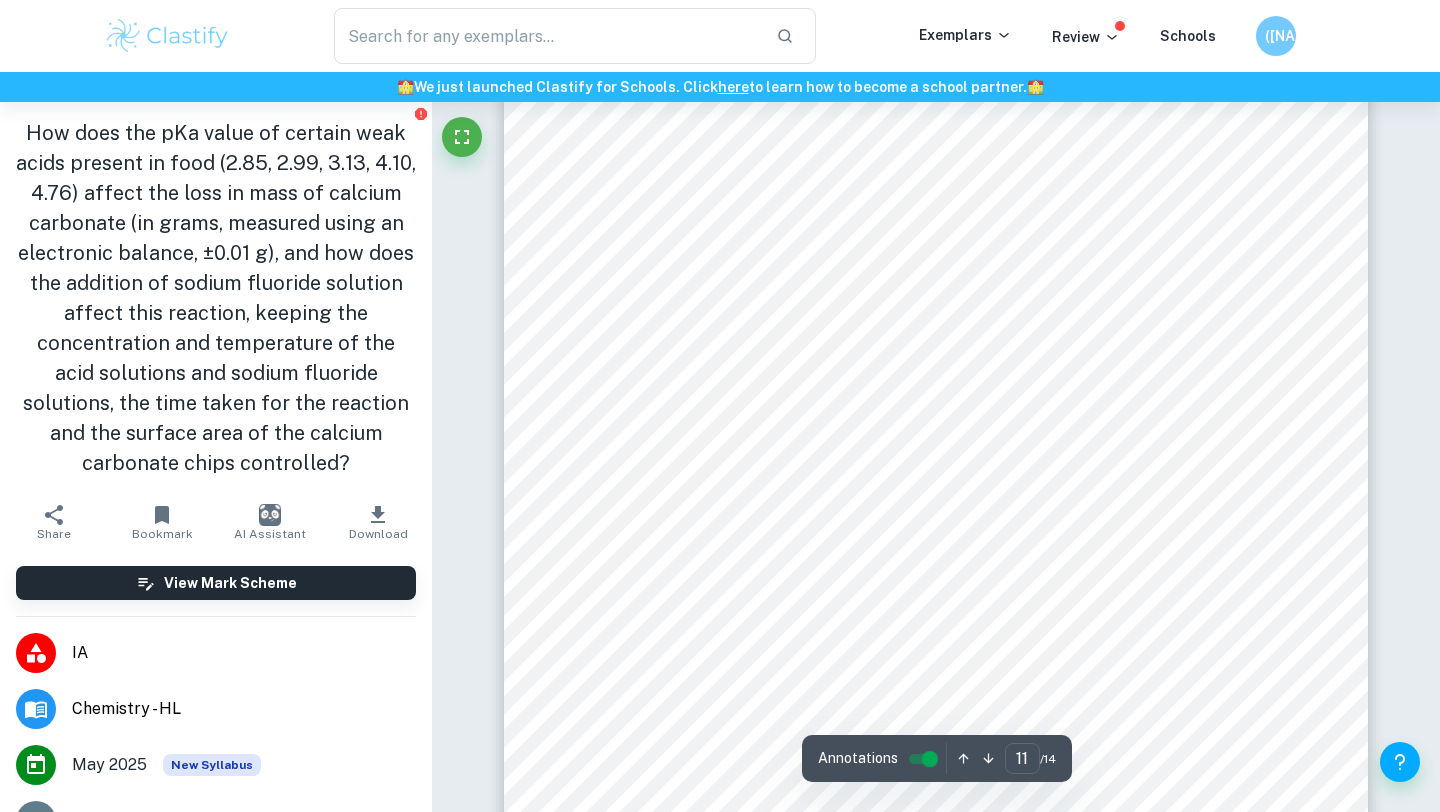 scroll, scrollTop: 11507, scrollLeft: 0, axis: vertical 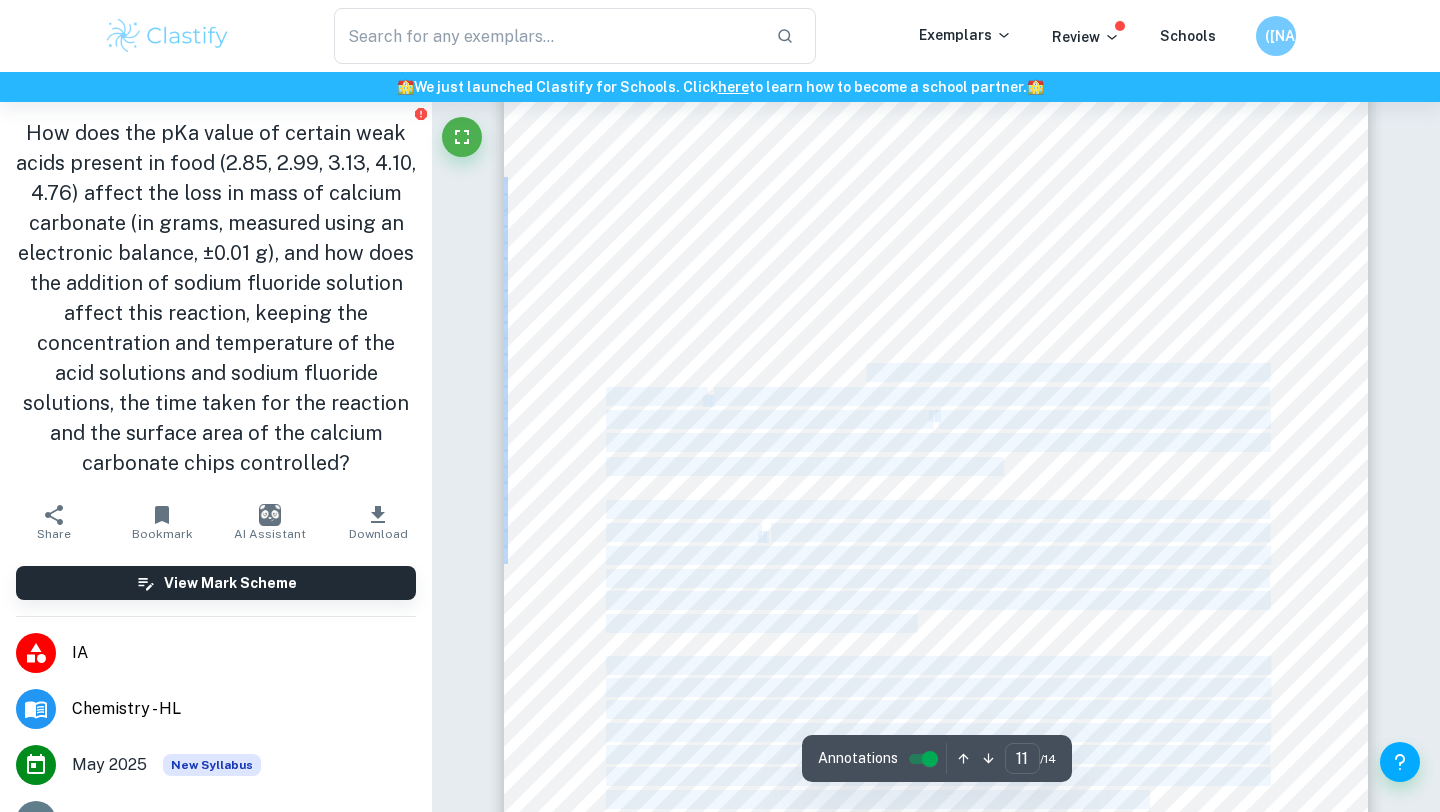 drag, startPoint x: 830, startPoint y: 242, endPoint x: 865, endPoint y: 376, distance: 138.49548 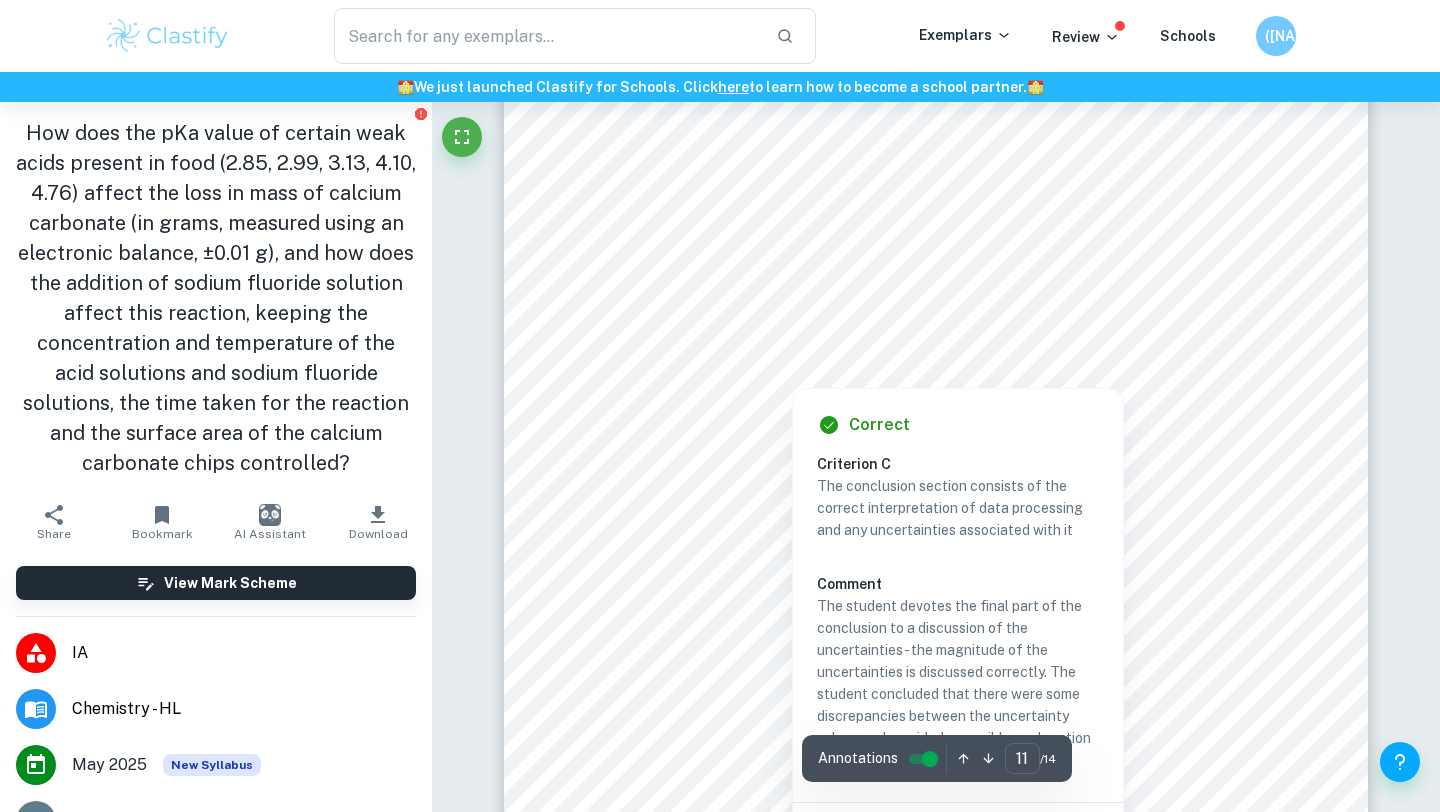 click at bounding box center (792, 372) 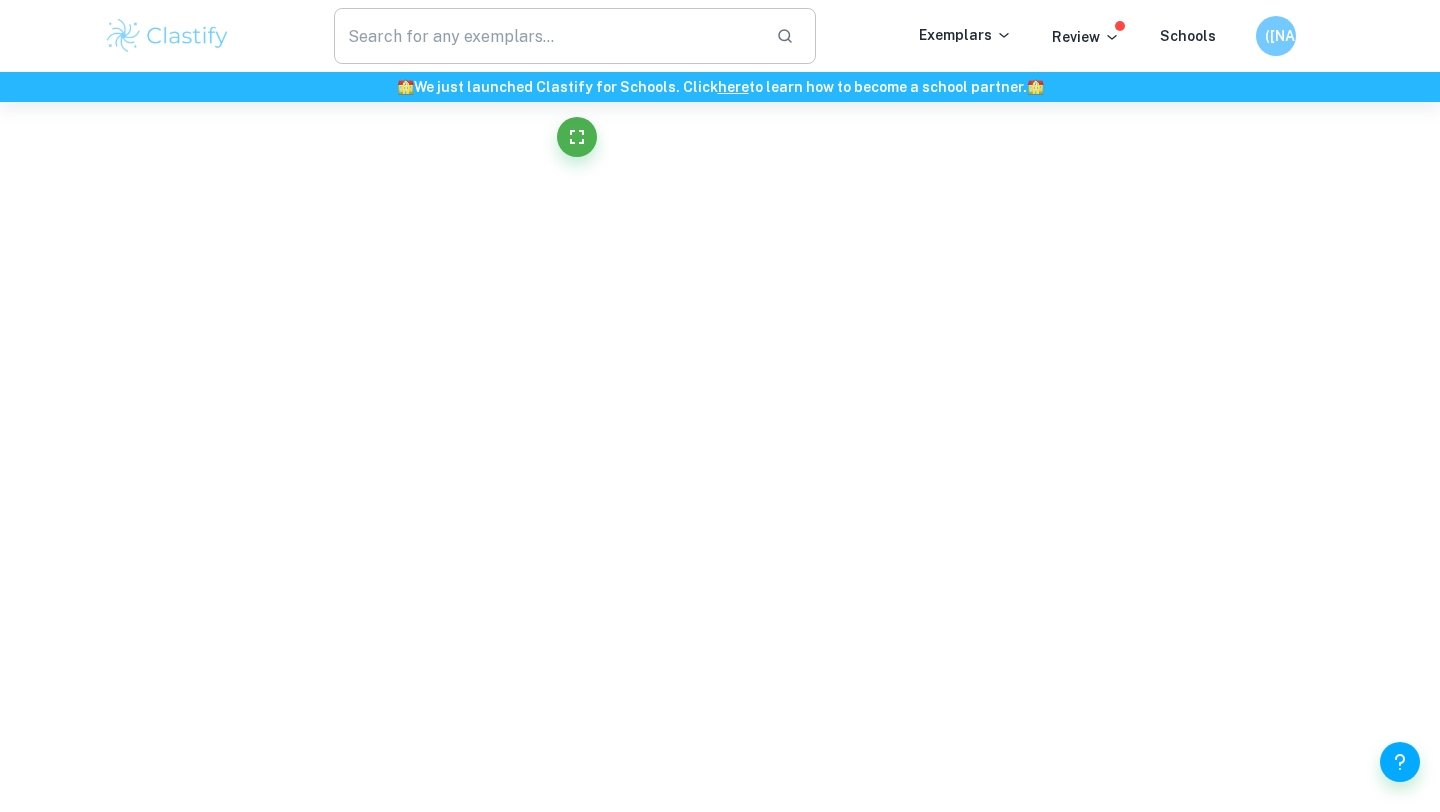 scroll, scrollTop: 11478, scrollLeft: 0, axis: vertical 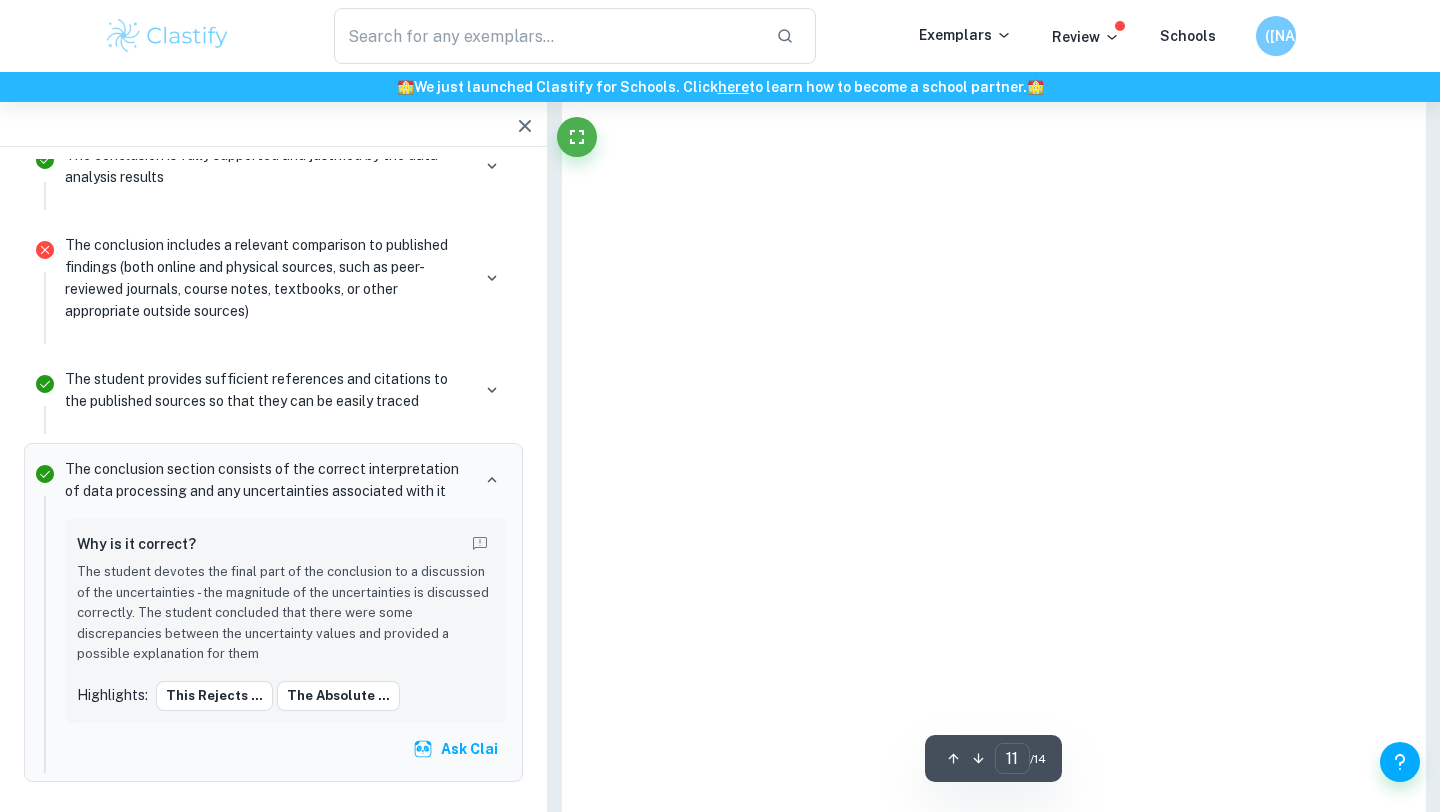 click 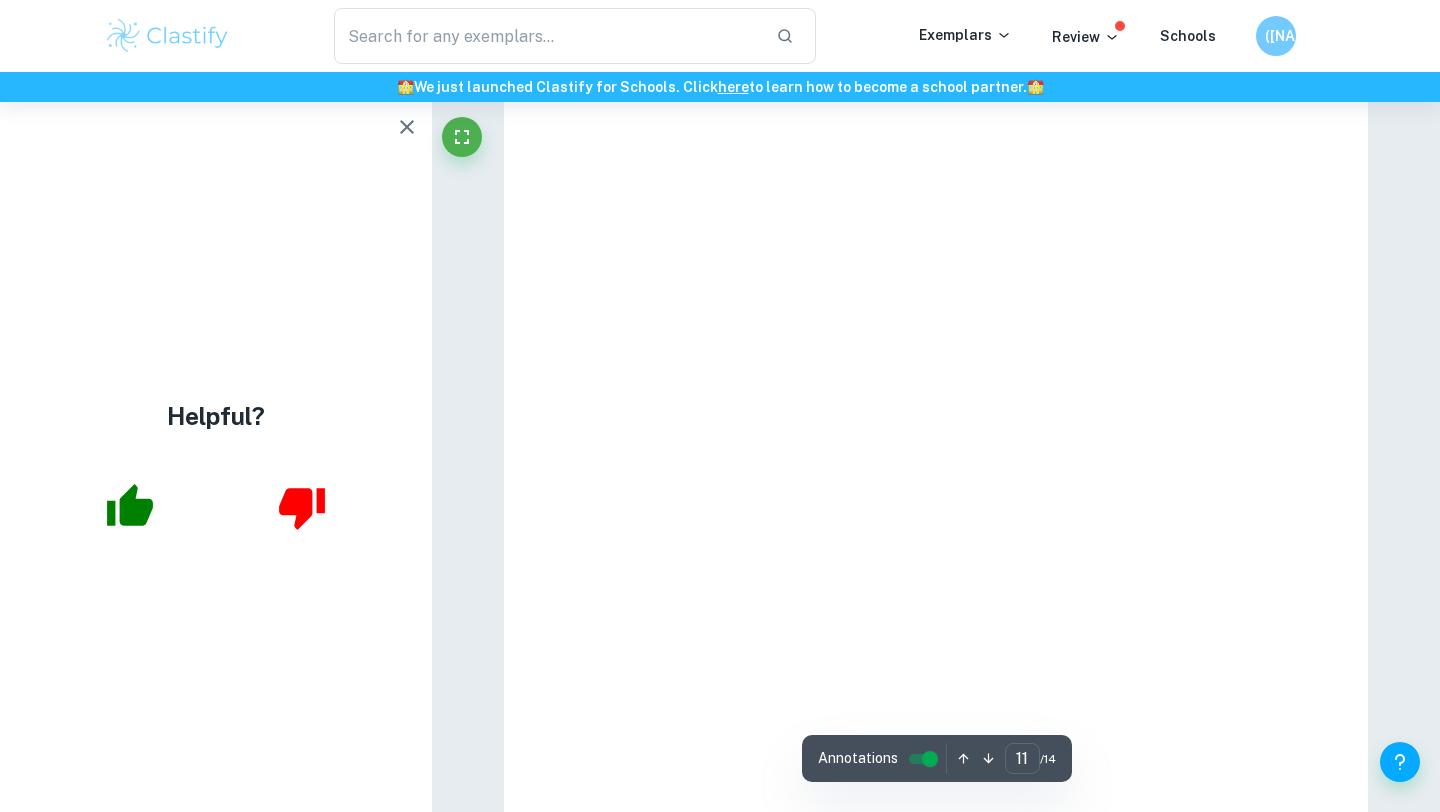 scroll, scrollTop: 11347, scrollLeft: 0, axis: vertical 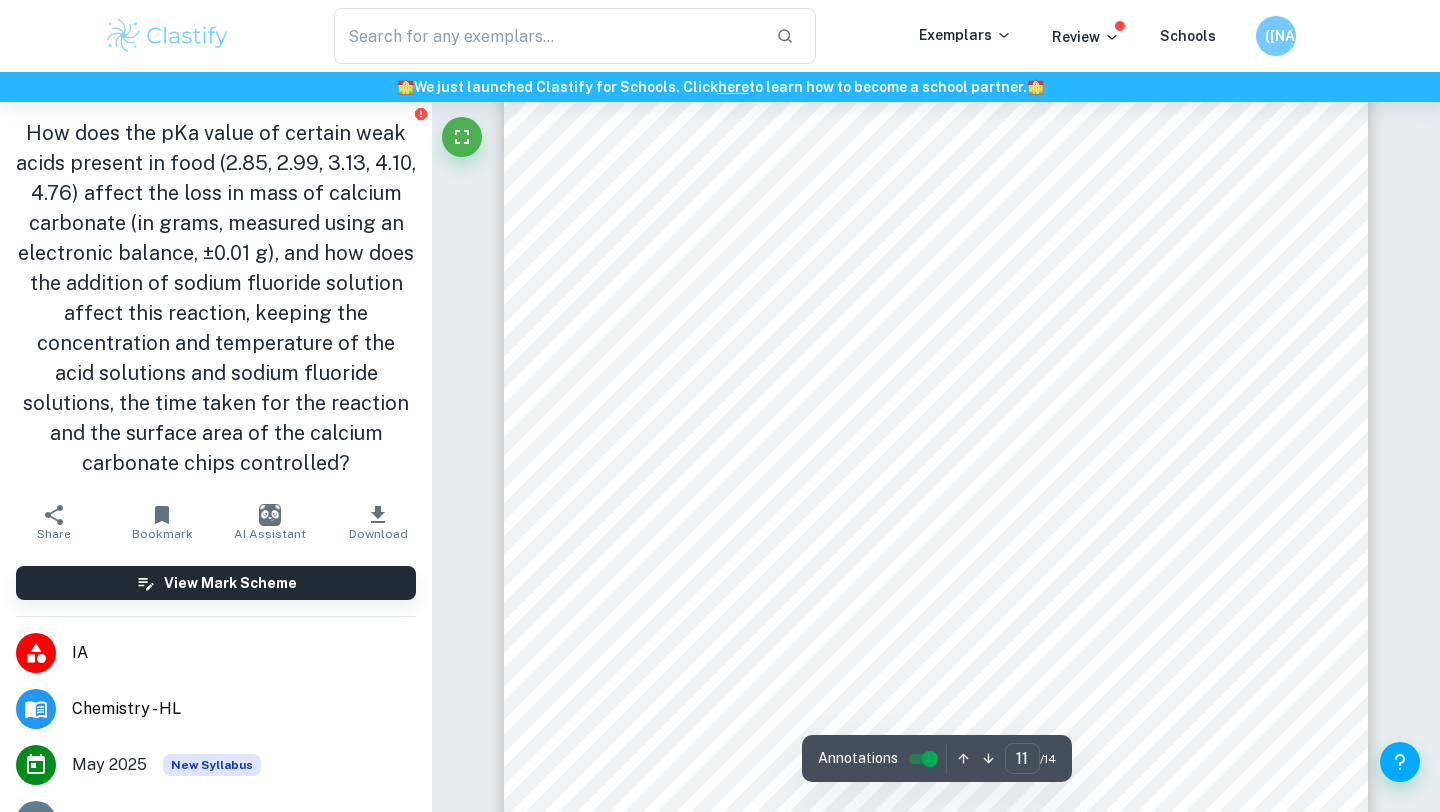 click on "[YEAR] Conclusion: The purpose of this experiment was to model the effects of tooth decay by investigating how increasing the pKa value of an acid affected the loss in mass of a CaCO 3   chip, and to explore how the addition of sodium fluoride solution would affect the reaction. As seen from the data above, increasing the pKa value resulted in an increase in the mass of CaCO 3   lost. The lowest pKa value of [NUMBER] had the greatest loss in mass of the CaCO 3   chip at [NUMBER] g without NaF and [NUMBER] g with NaF, while the highest pKa value of [NUMBER] had the least loss in mass of the CaCO 3   chip at [NUMBER] g without NaF and [NUMBER] g with NaF. This rejects the hypothesis, which suggested that the mass of CaCO 3   lost would decrease with an increase in the pKa value. The relationship between pKa value and mass of CaCO 3   lost is a positive, linear relationship, as seen by the upward-sloping line and strong positive correlation as determined by the high R 2   value of [NUMBER] without NaF and [NUMBER] with NaF. loss in mass of CaCO 3" at bounding box center [936, 435] 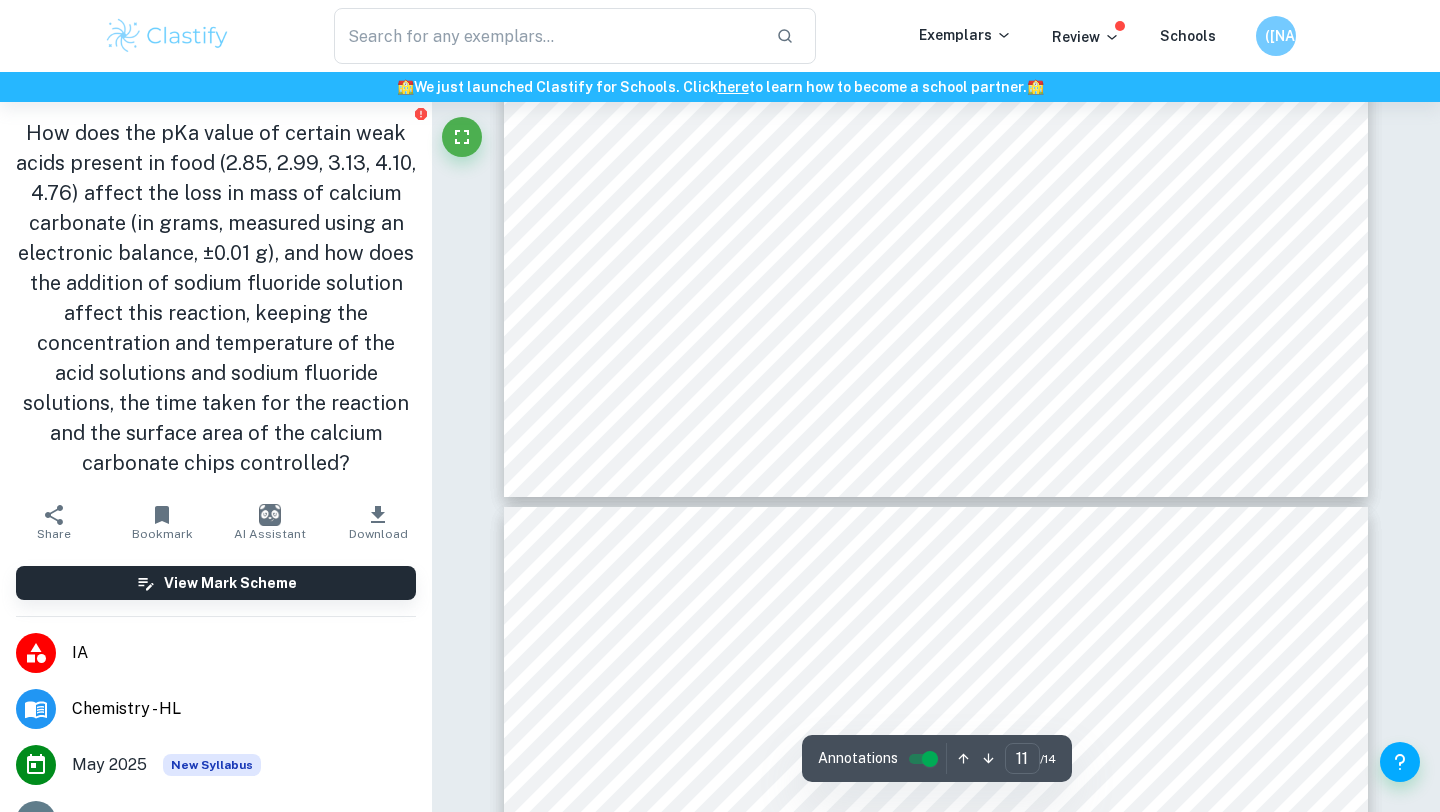 scroll, scrollTop: 12032, scrollLeft: 0, axis: vertical 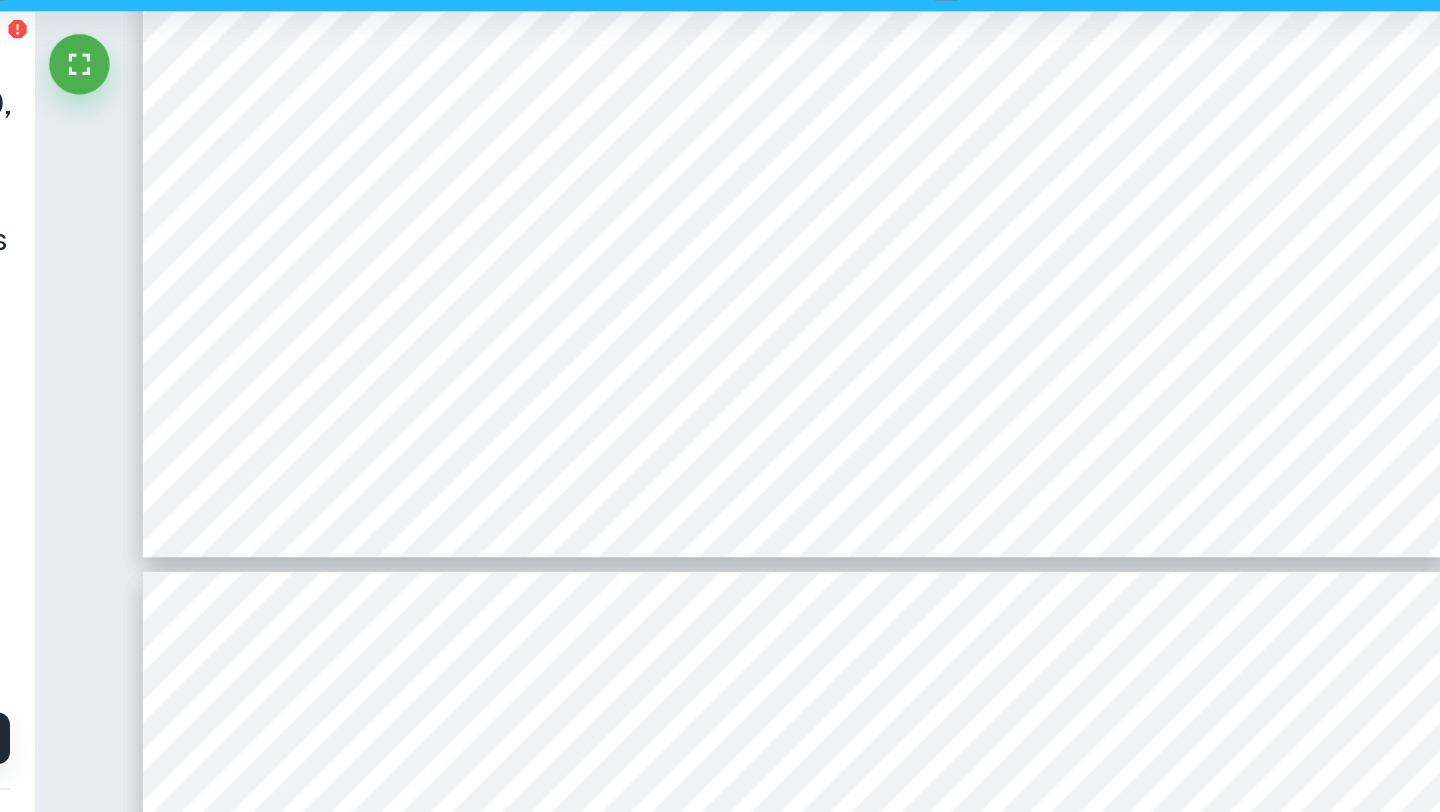 click on "by scientists and toothpaste companies regarding the importance of fluorine in dental products." at bounding box center [927, 321] 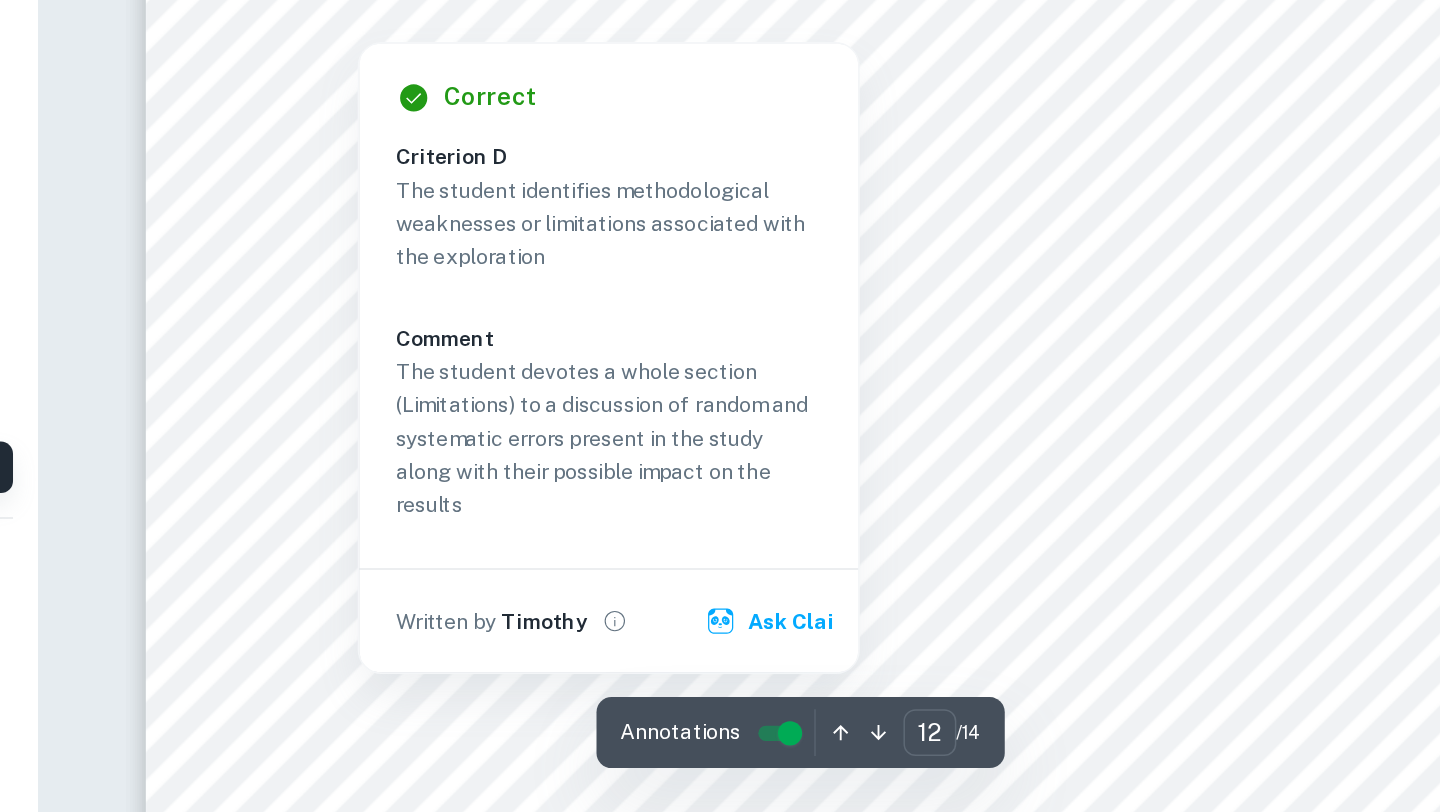 scroll, scrollTop: 12447, scrollLeft: 0, axis: vertical 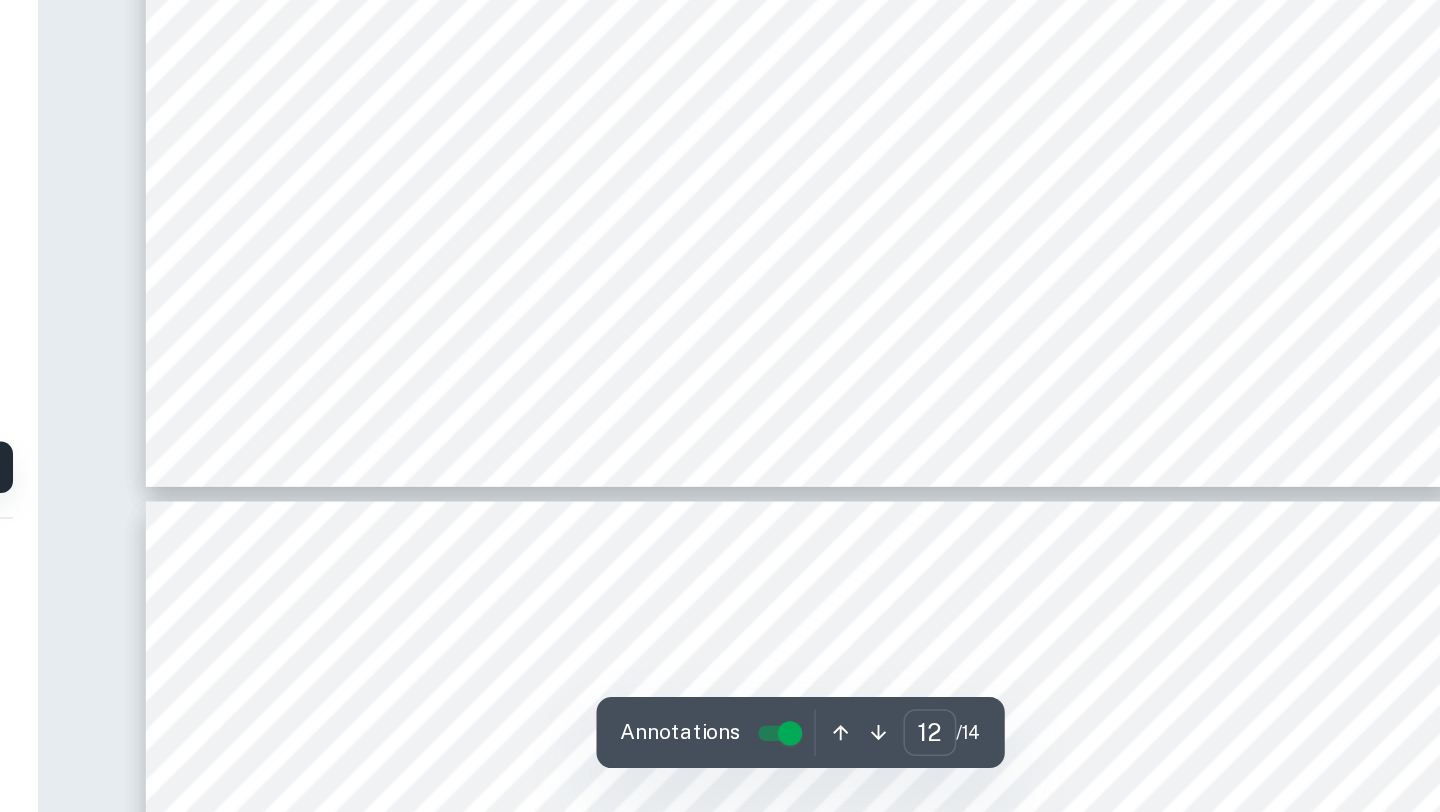 type on "13" 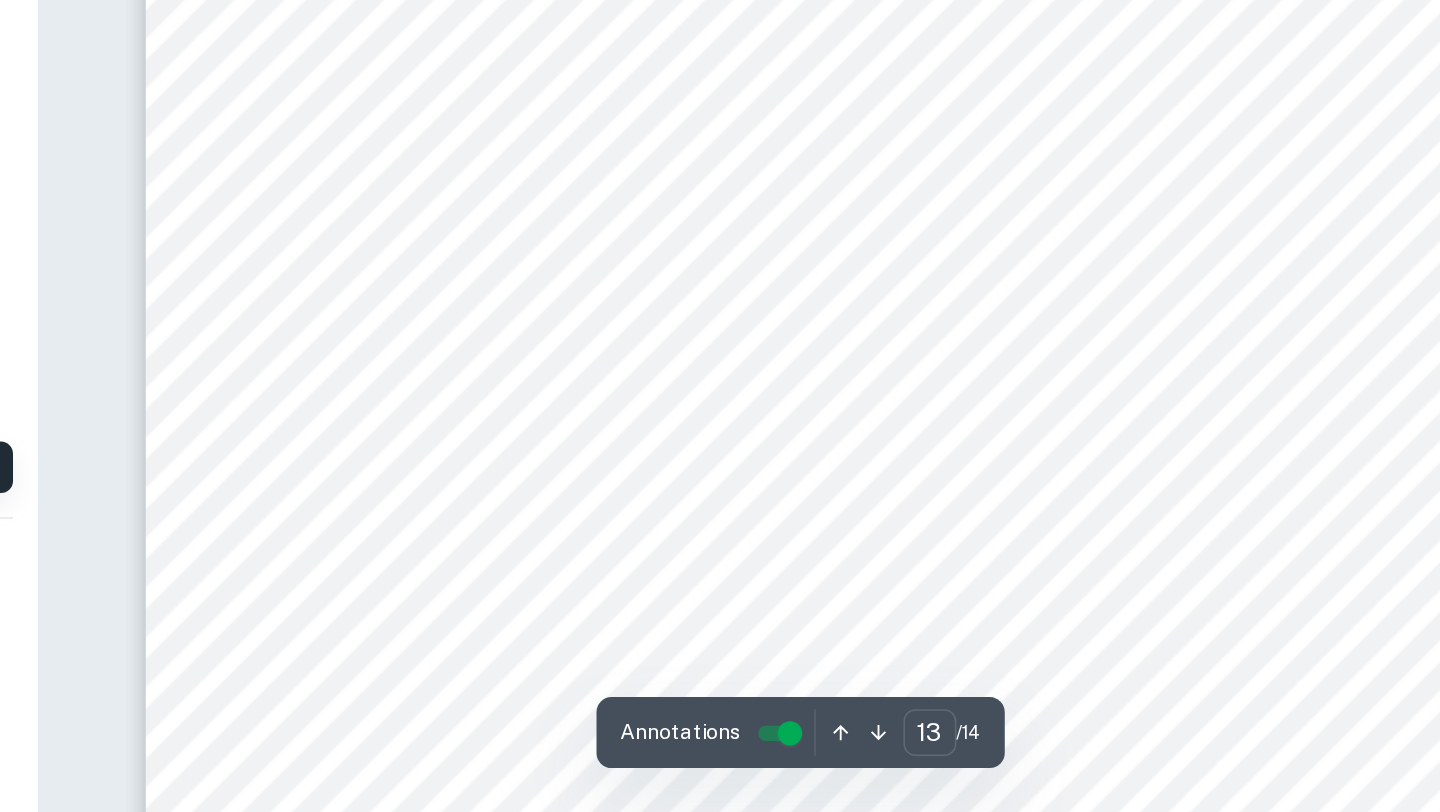 scroll, scrollTop: 13802, scrollLeft: 0, axis: vertical 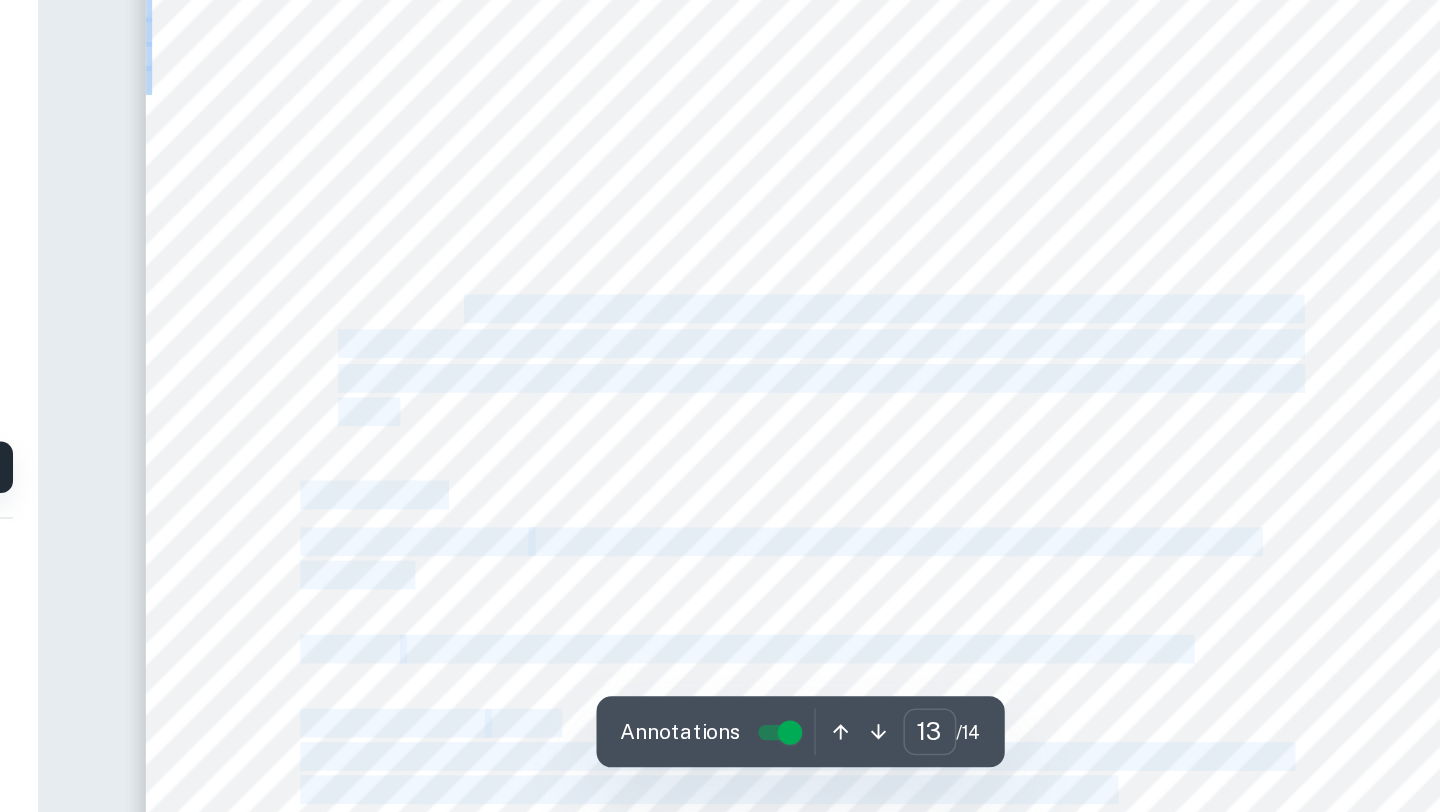 click on "13 Improvements: 1) Fresh acid solutions could be prepared, ensuring that the containers have been rinsed multiple times with distilled water to eliminate the presence of impurities. The experiment could be repeated to see whether there are any changes in the data, for example whether the trials for malonic acid fit the expected trend. 2) Uncertainties in the molarity of the solution should be considered when preparing the solutions and these uncertainties should be propagated in the analysis. The exact mass of acids and volume of water used to make the acid solutions should be noted to thoroughly propagate the uncertainties of the experiment. 3) The trials using tartaric acid (pKa value 3 2.99) could be repeated to improve their reliability and reduce random error. 4) The weighing balance should be calibrated properly before the experiment to prevent systematic error from mass measurements. 5) The whole experiment could be repeated by taking 5 trials for each pKa value, which would Extensions: 1)" at bounding box center (936, 415) 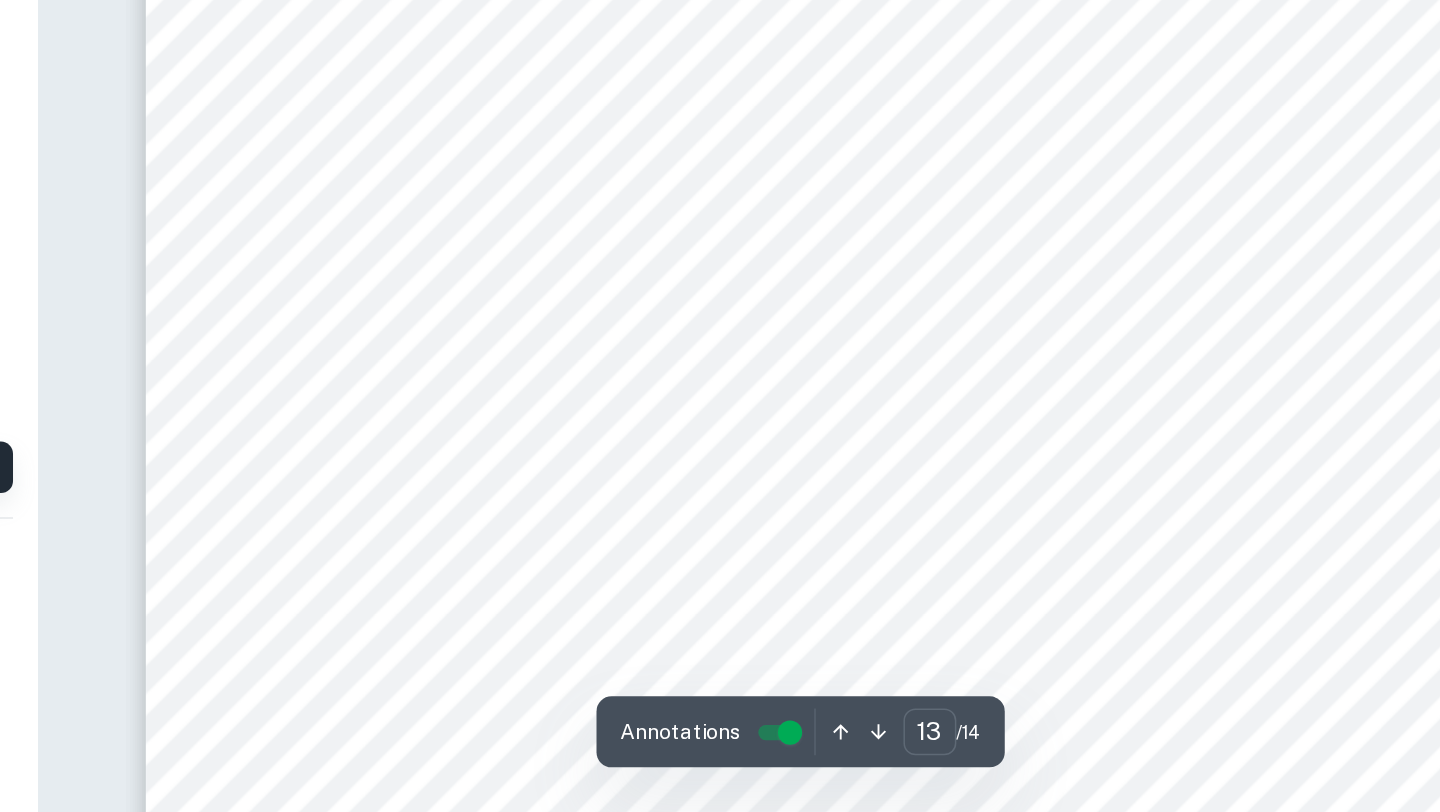 scroll, scrollTop: 13833, scrollLeft: 0, axis: vertical 